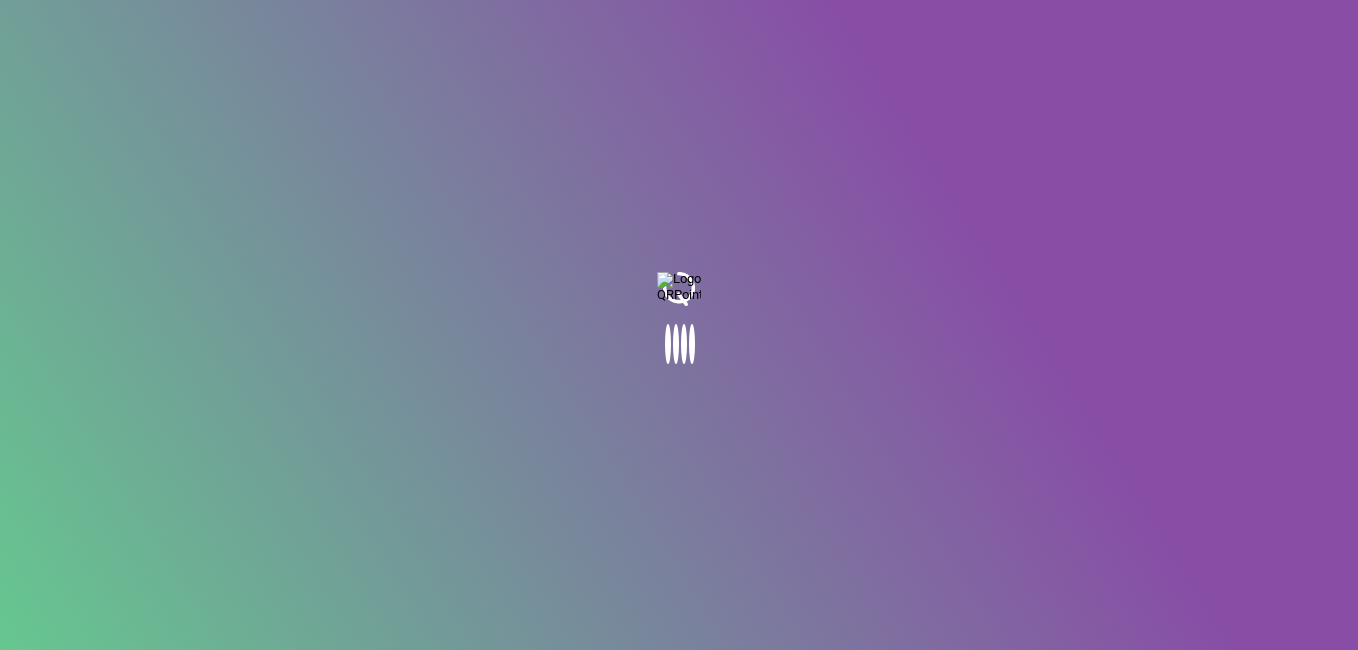 scroll, scrollTop: 0, scrollLeft: 0, axis: both 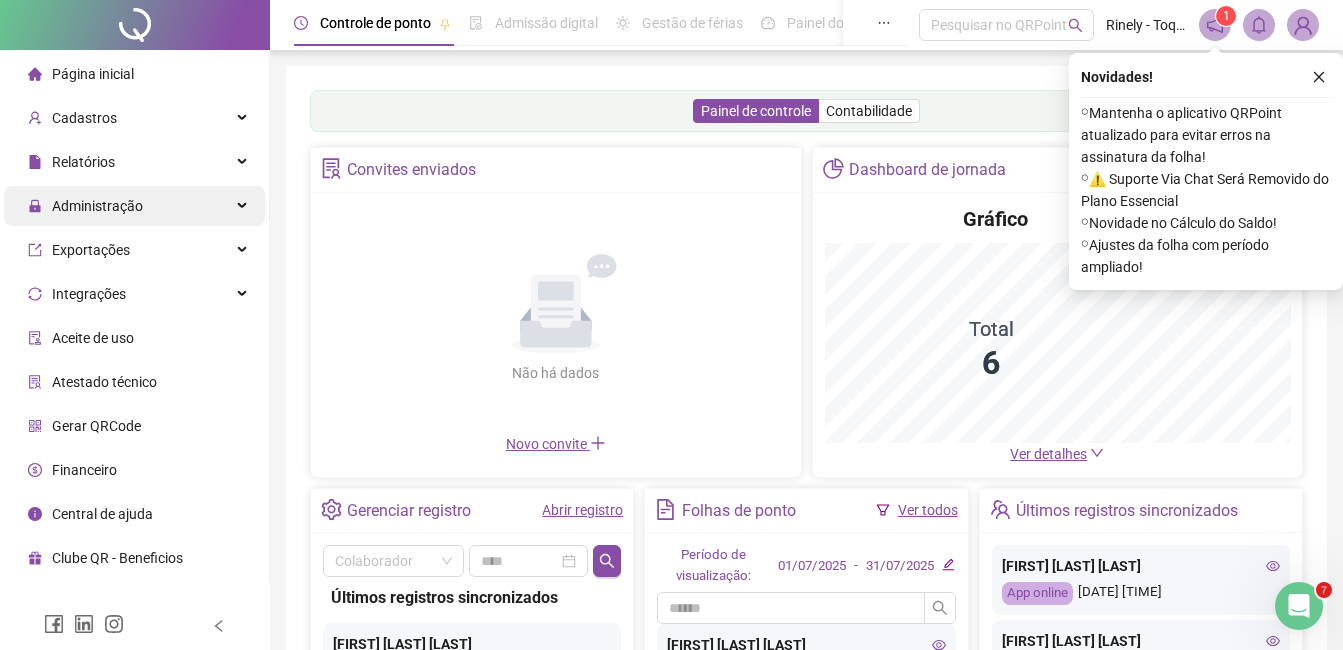 click on "Administração" at bounding box center (97, 206) 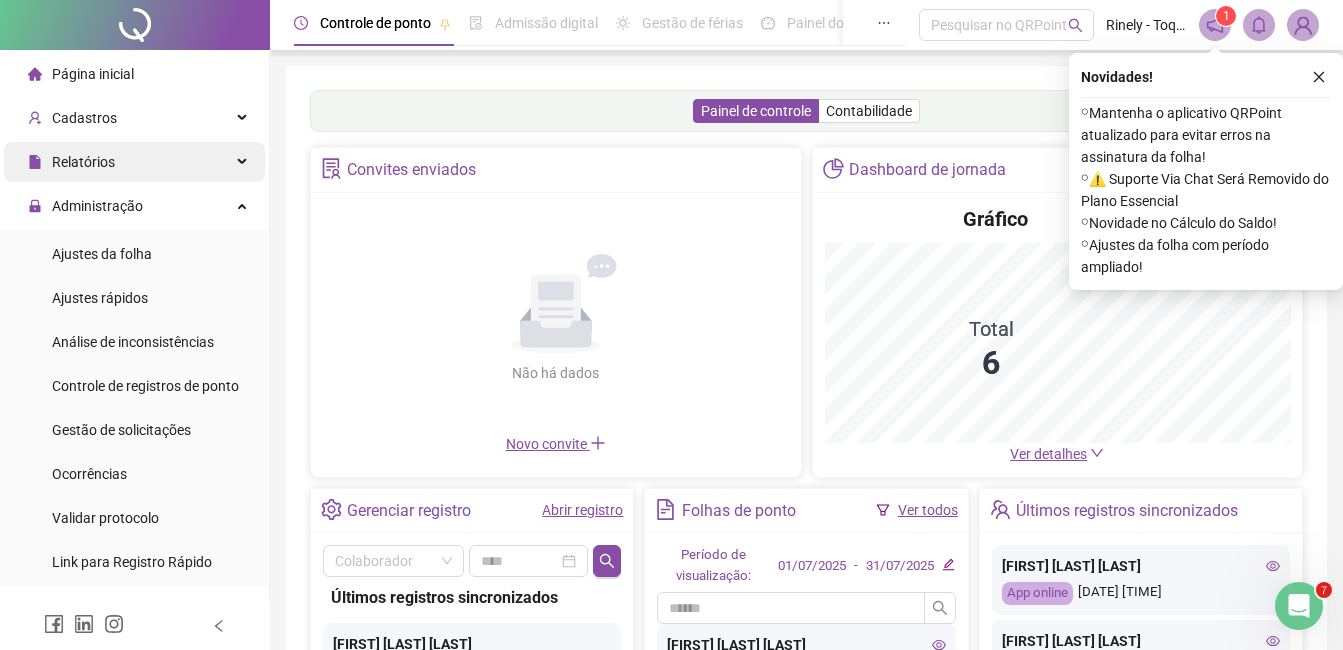 click on "Relatórios" at bounding box center [83, 162] 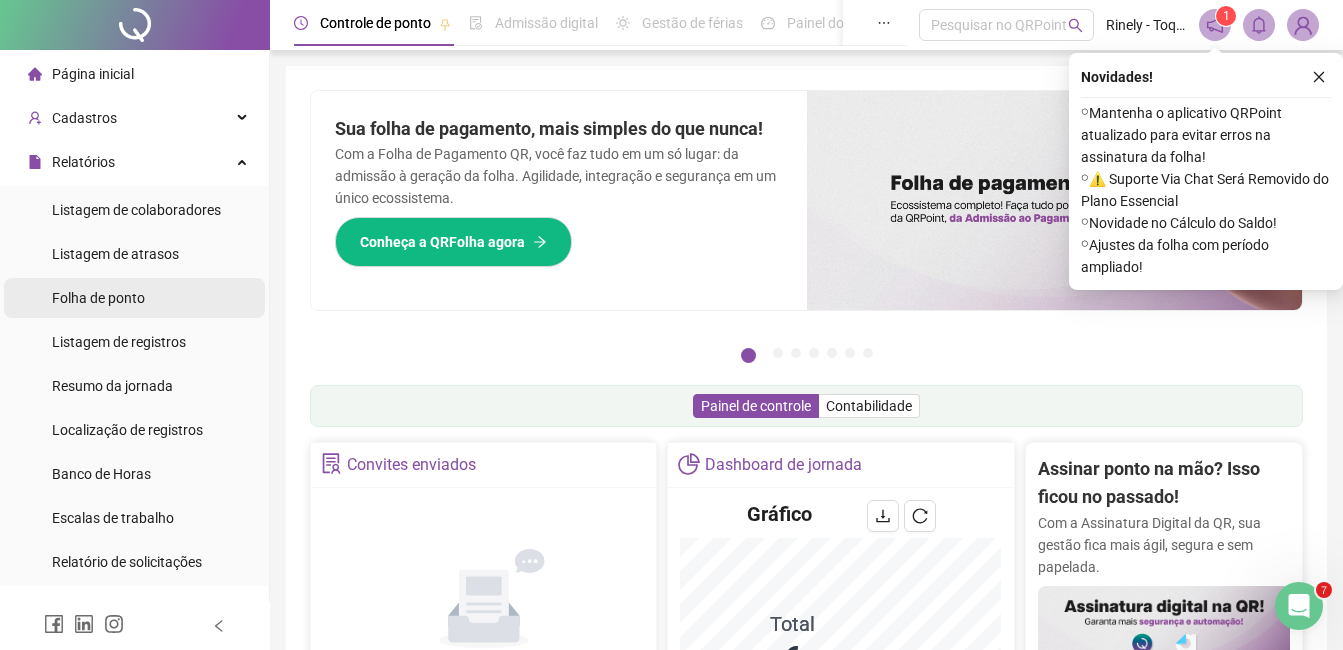 click on "Folha de ponto" at bounding box center [98, 298] 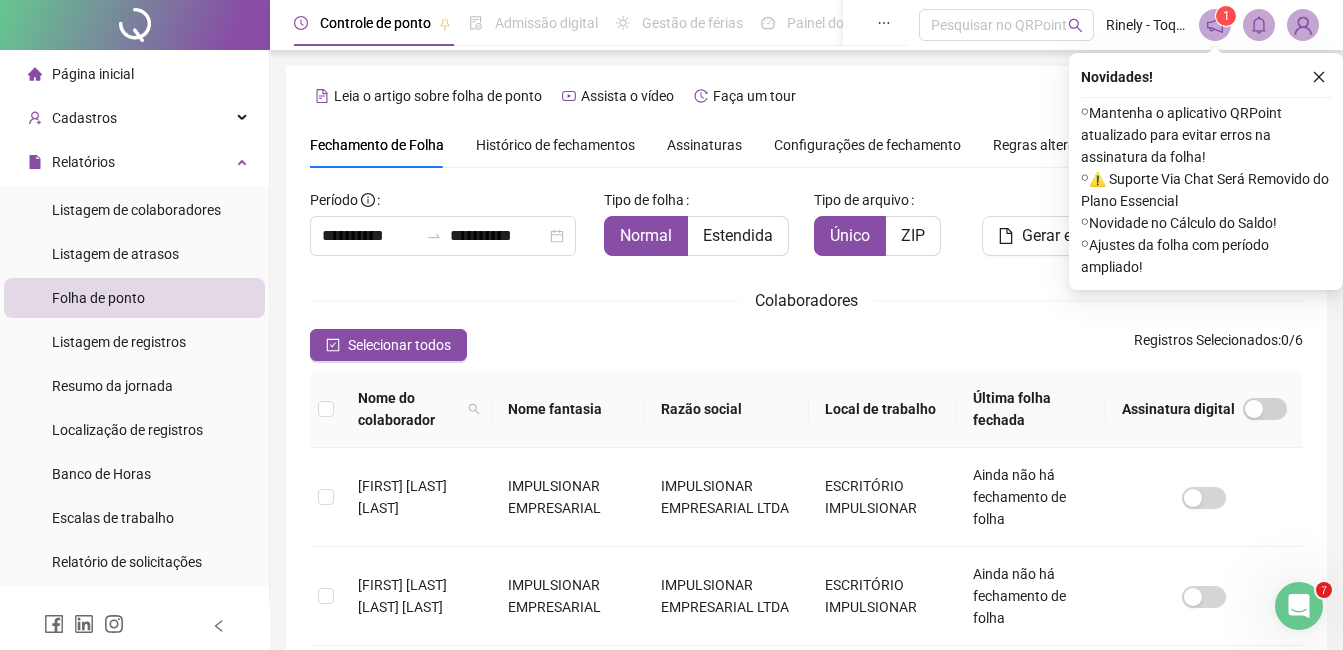 scroll, scrollTop: 85, scrollLeft: 0, axis: vertical 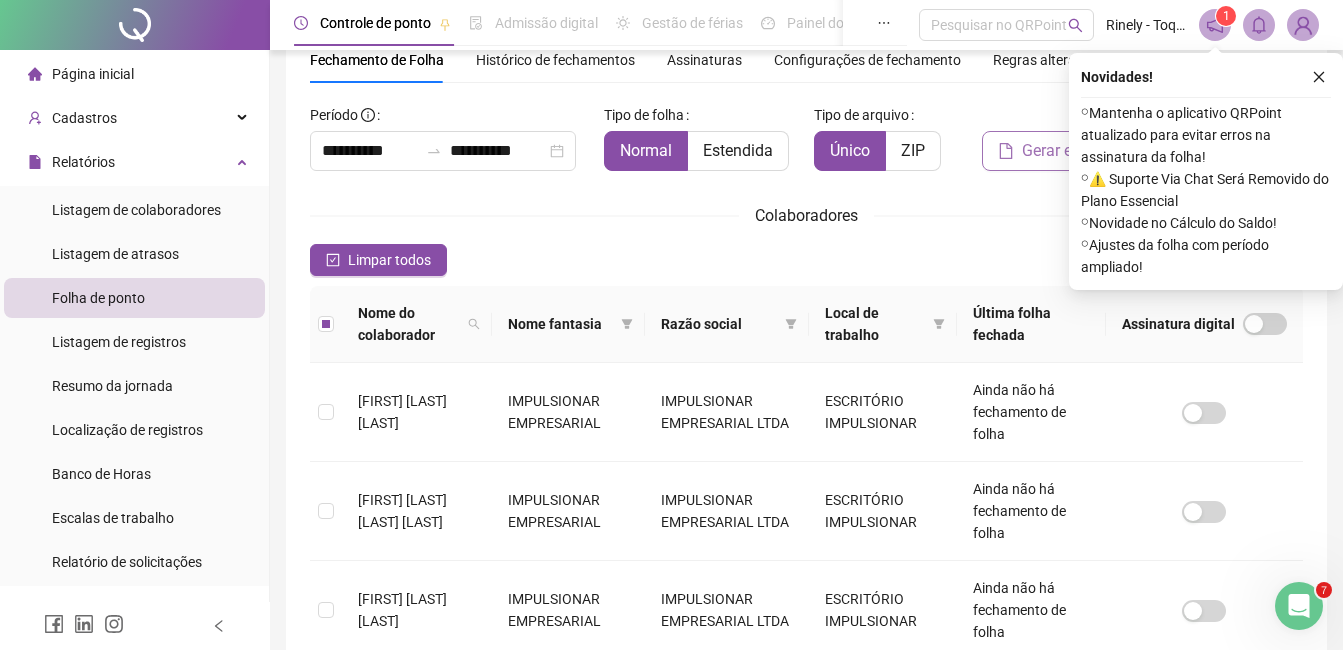 click on "Gerar espelho" at bounding box center (1070, 151) 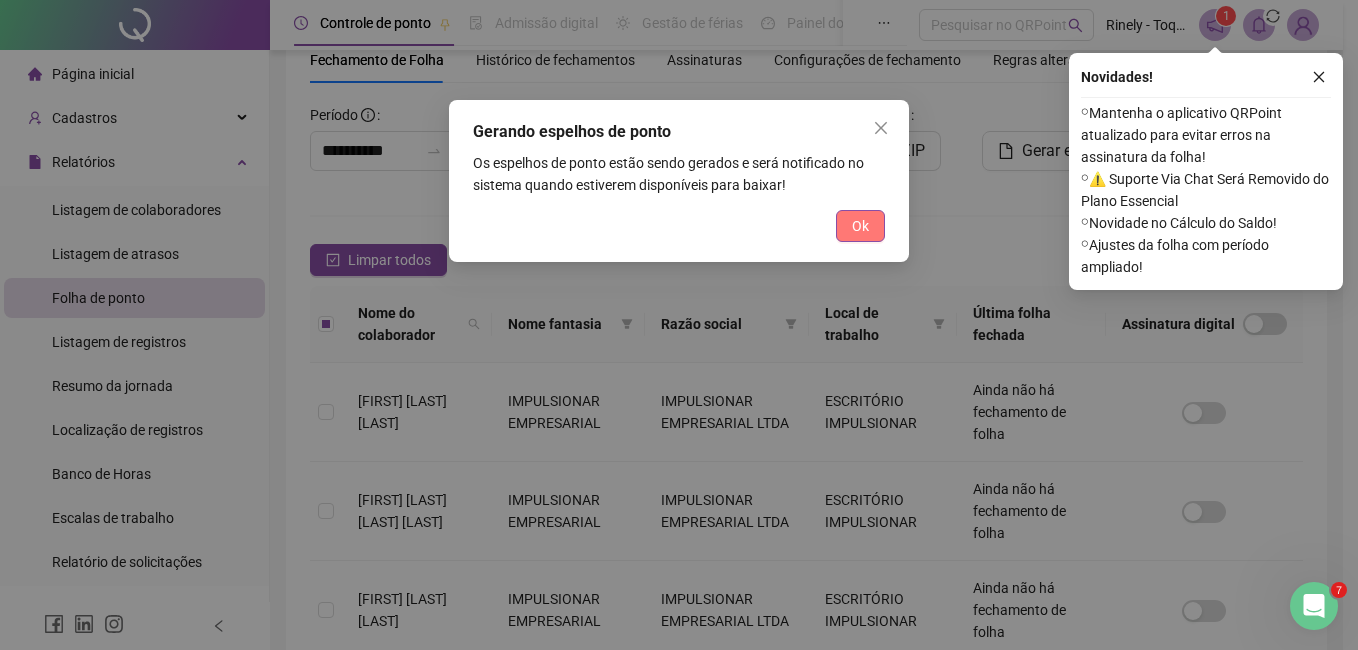 click on "Ok" at bounding box center (860, 226) 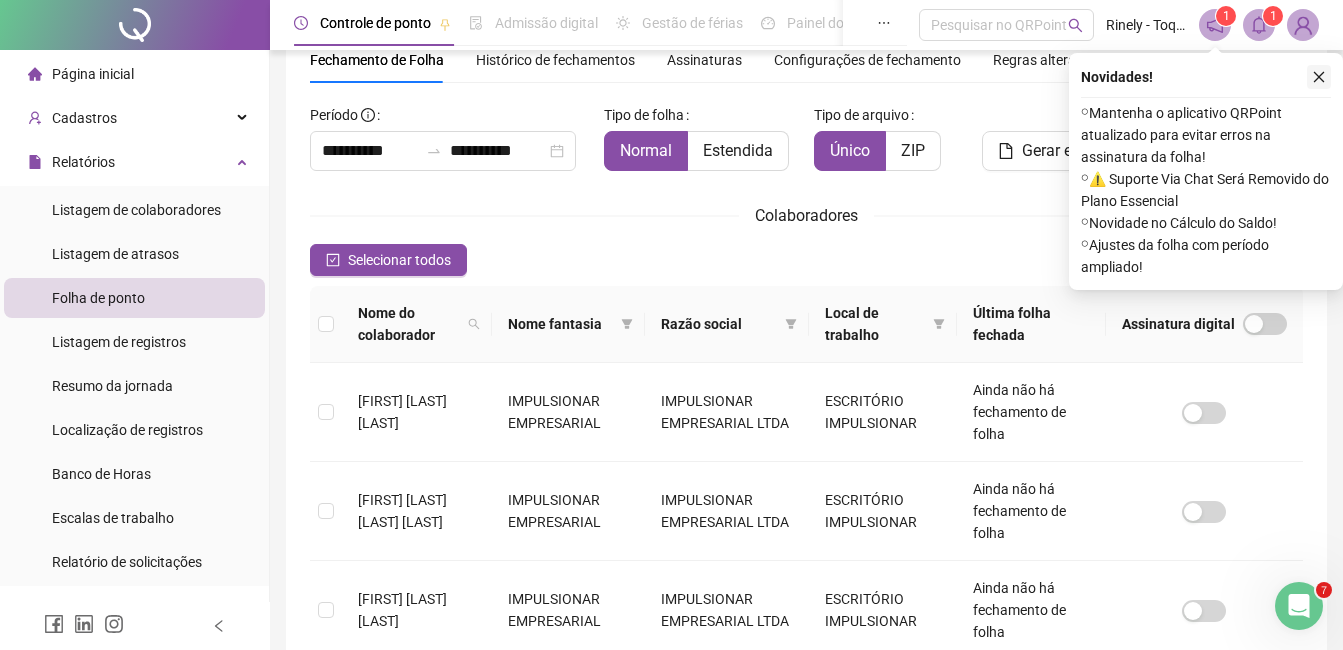 click at bounding box center (1319, 77) 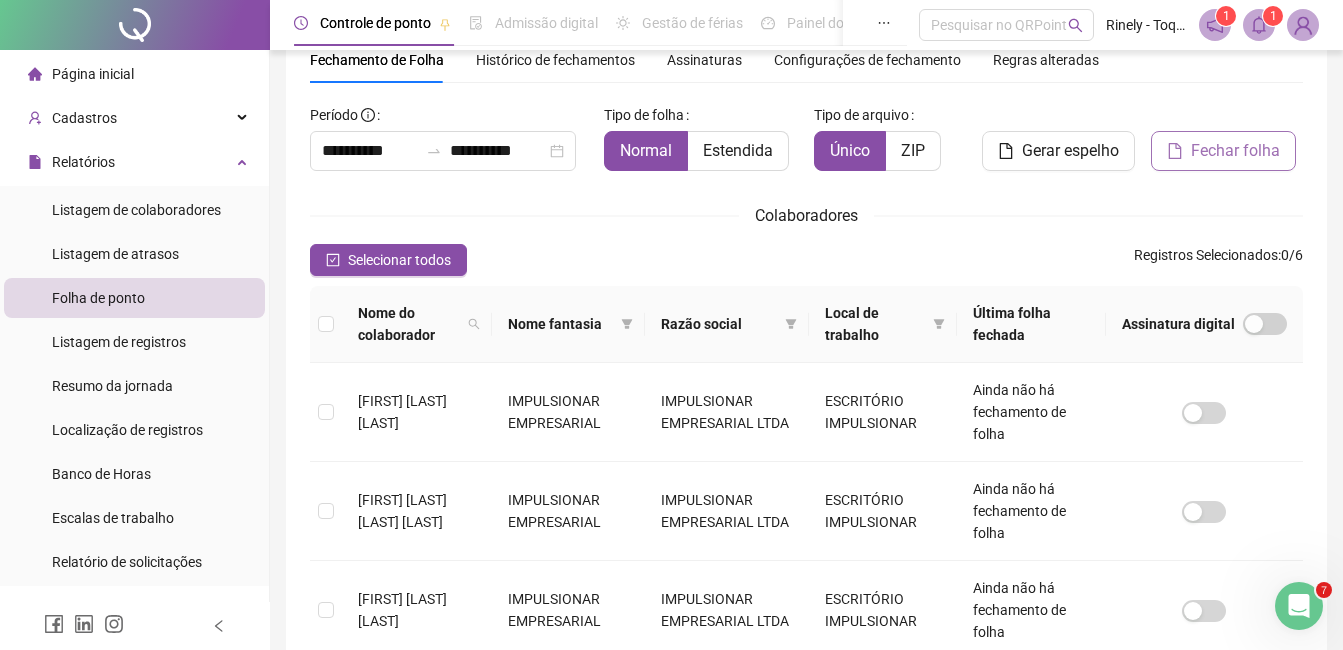 click on "Fechar folha" at bounding box center (1235, 151) 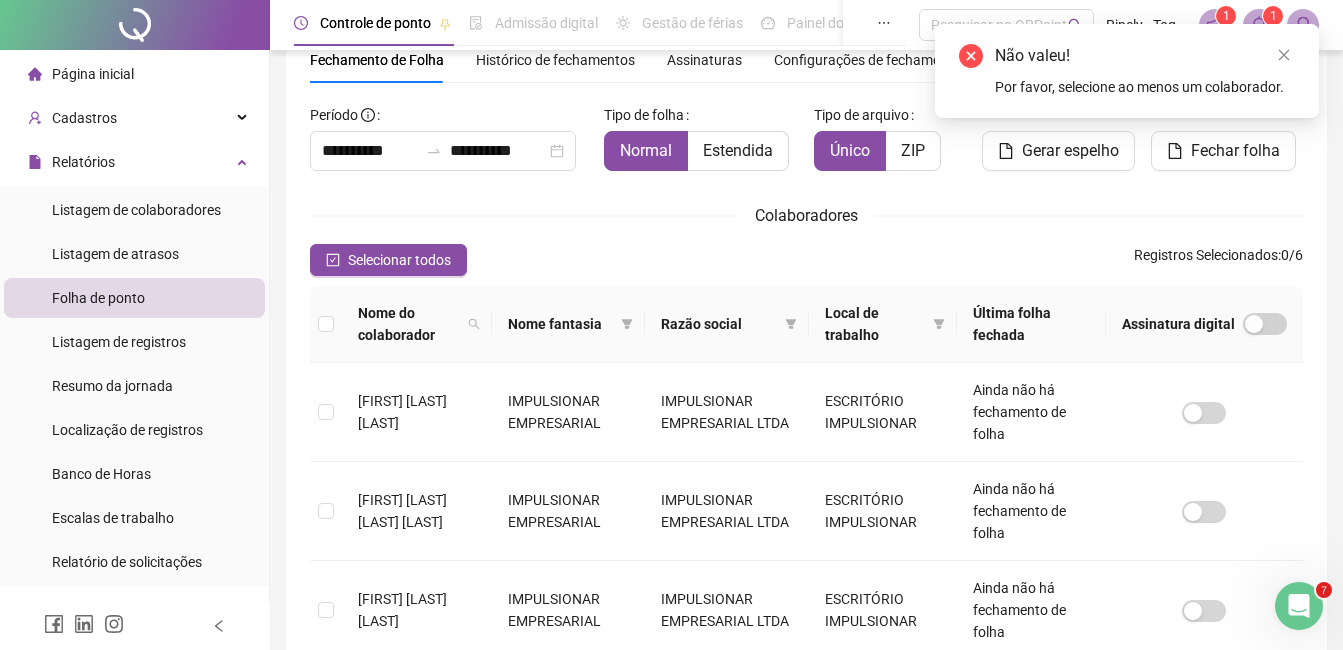 click on "Gerar espelho" at bounding box center [1059, 143] 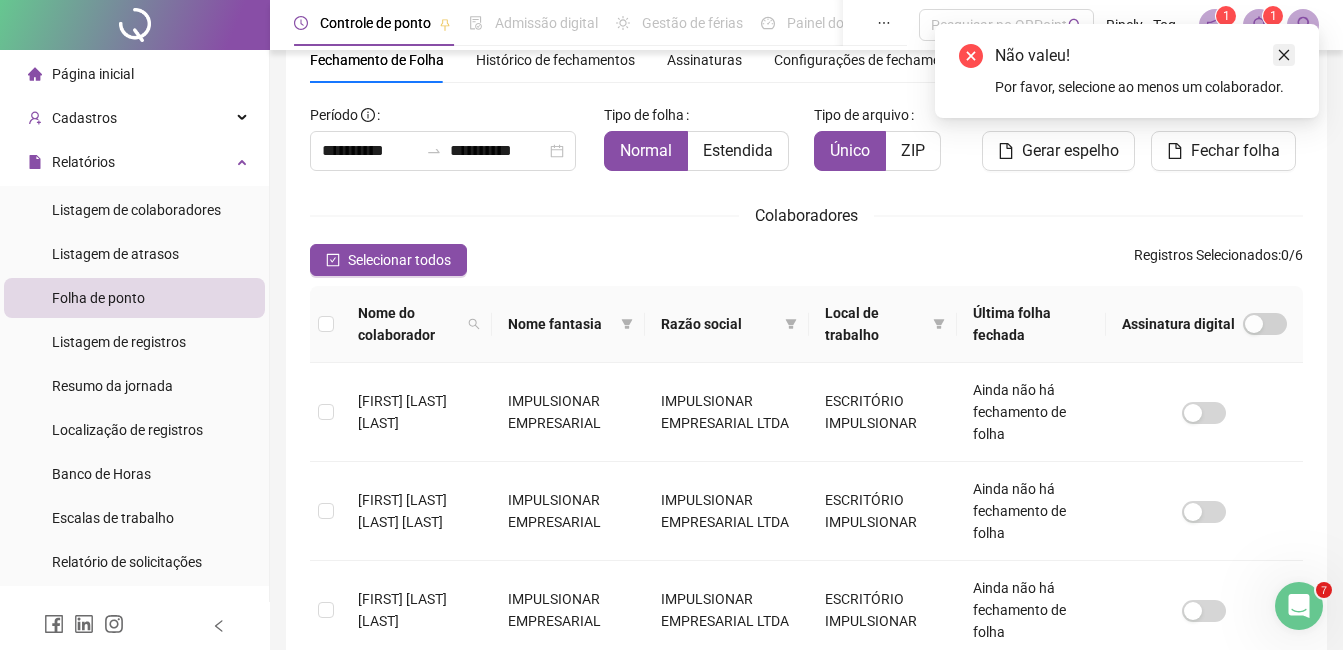 click 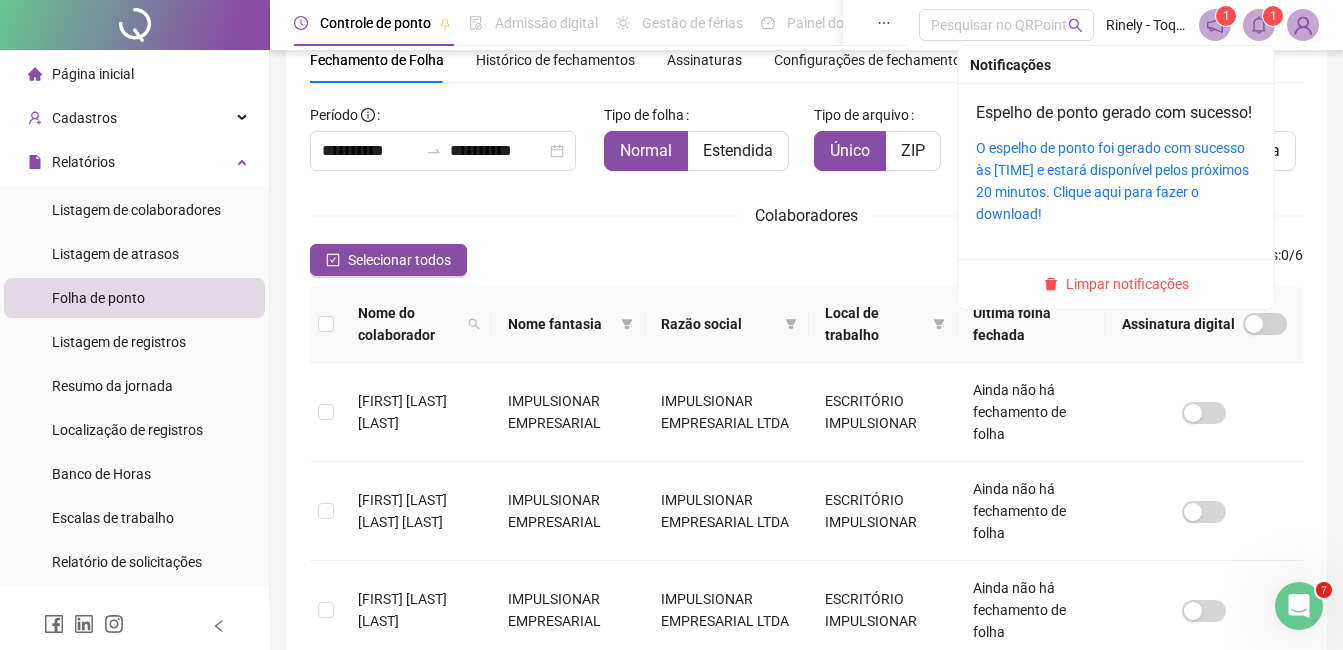 click on "1" at bounding box center [1273, 16] 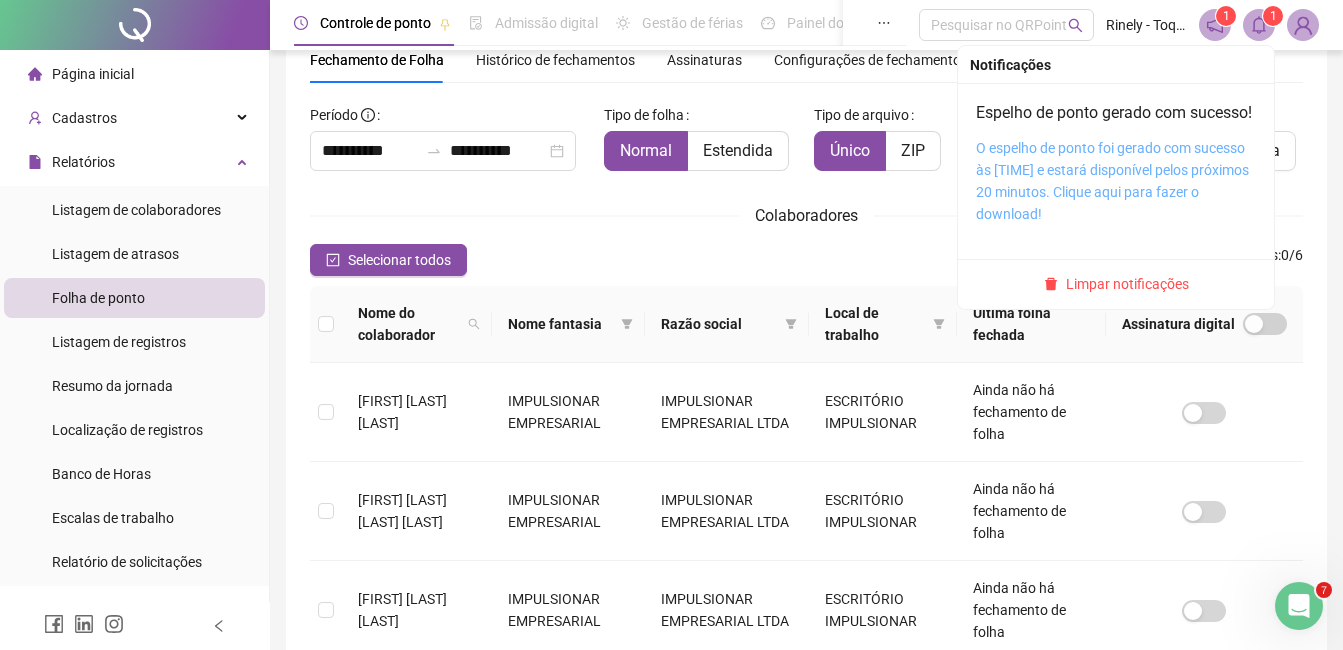 click on "O espelho de ponto foi gerado com sucesso às [TIME] e estará disponível pelos próximos 20 minutos.
Clique aqui para fazer o download!" at bounding box center (1112, 181) 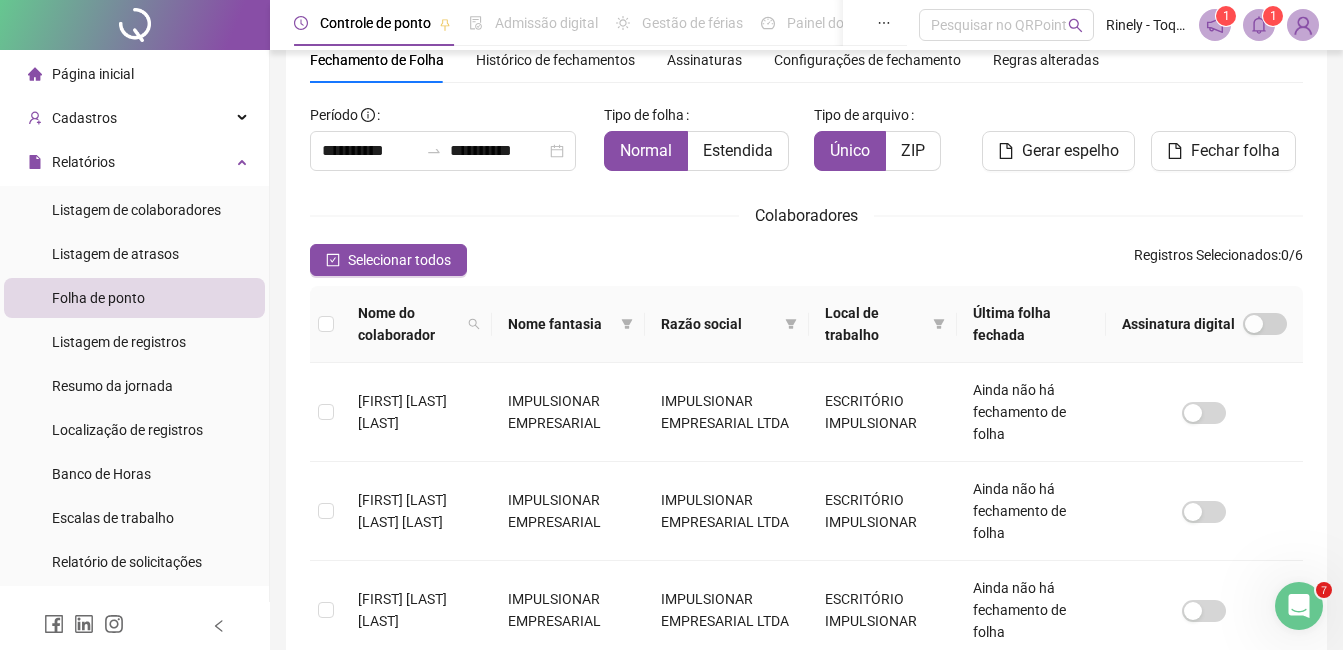 click on "Página inicial" at bounding box center (93, 74) 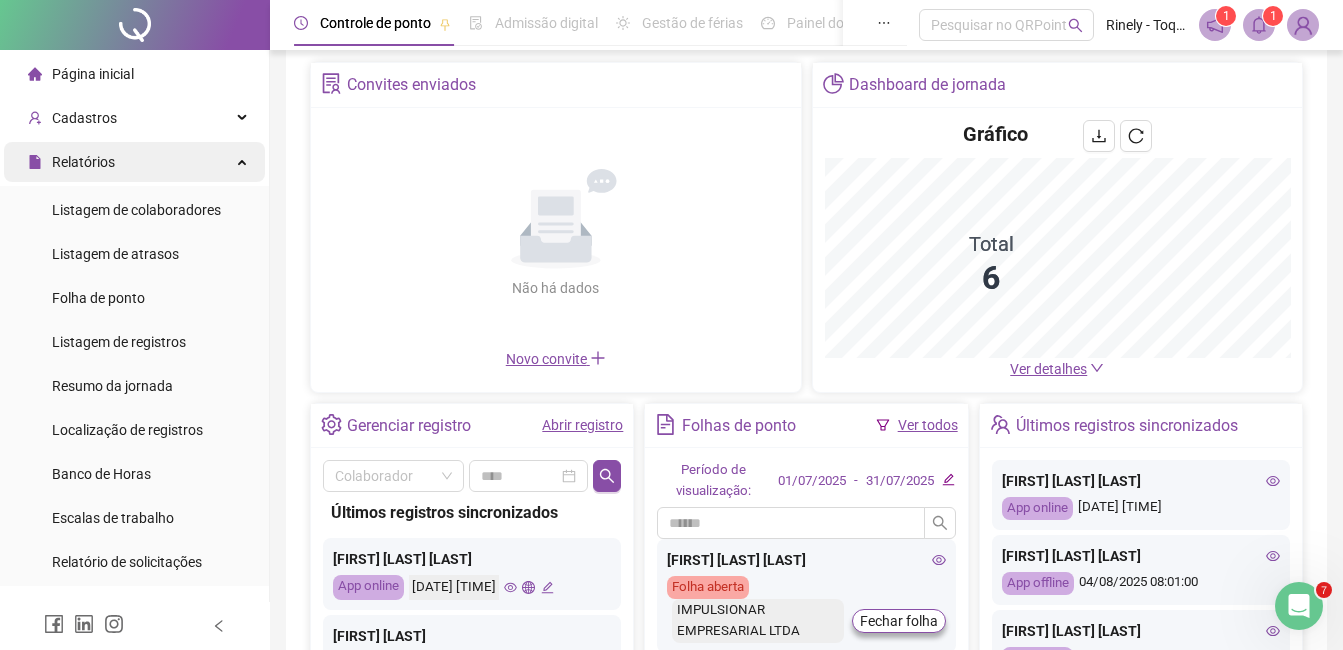 click on "Relatórios" at bounding box center (134, 162) 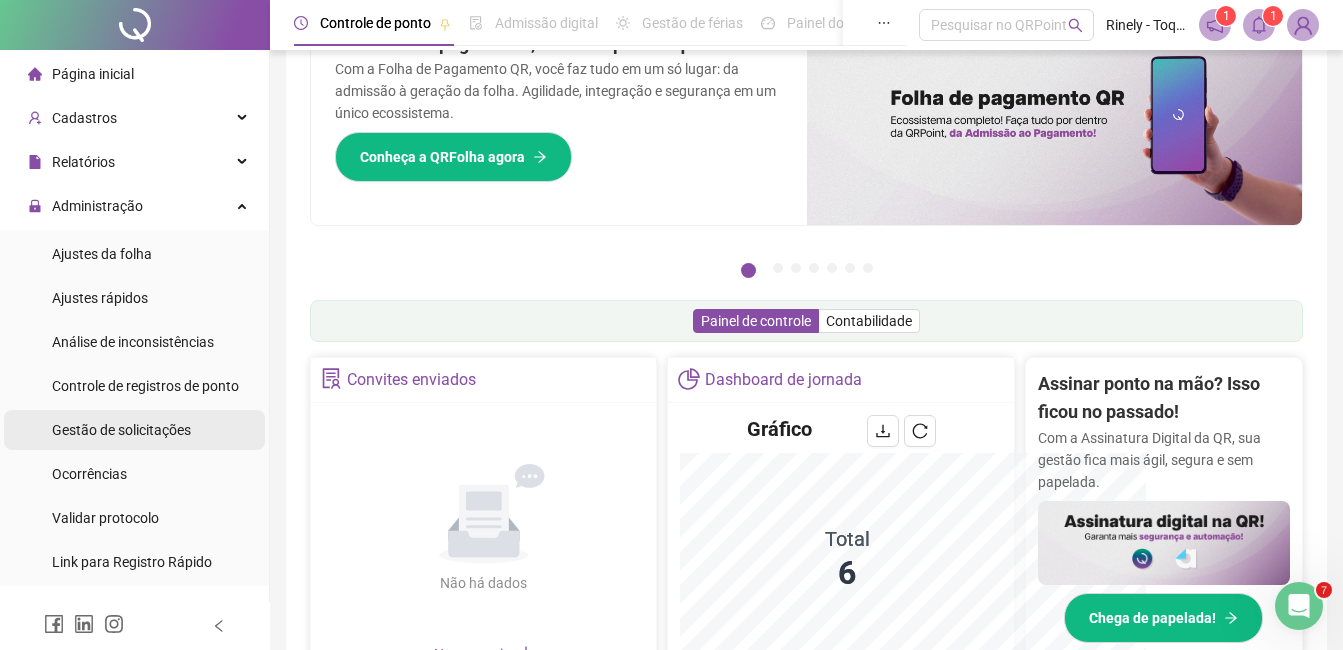 scroll, scrollTop: 380, scrollLeft: 0, axis: vertical 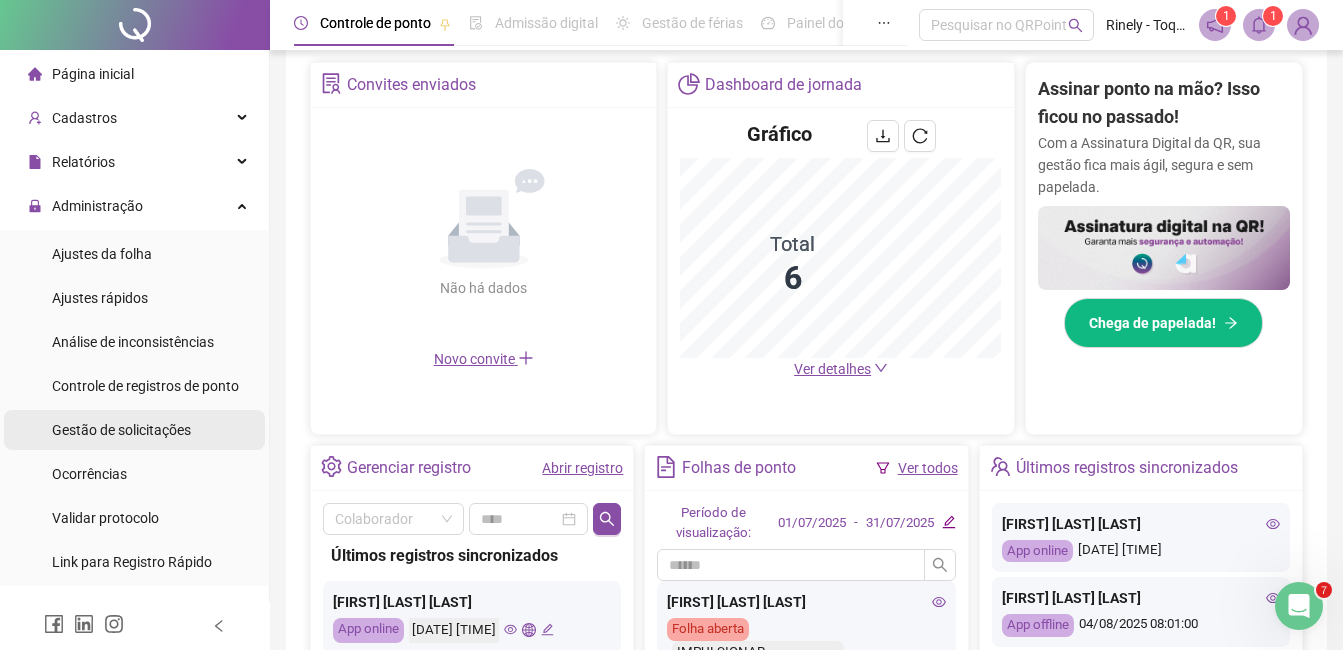 click on "Gestão de solicitações" at bounding box center (121, 430) 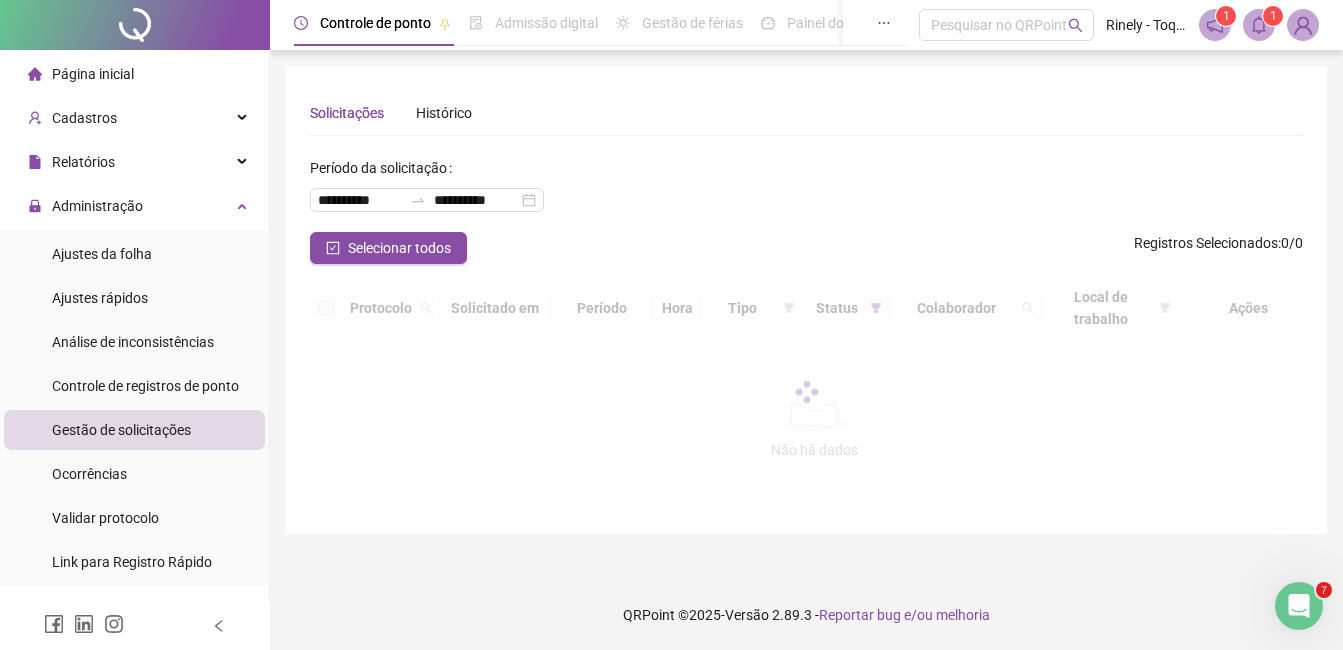 scroll, scrollTop: 0, scrollLeft: 0, axis: both 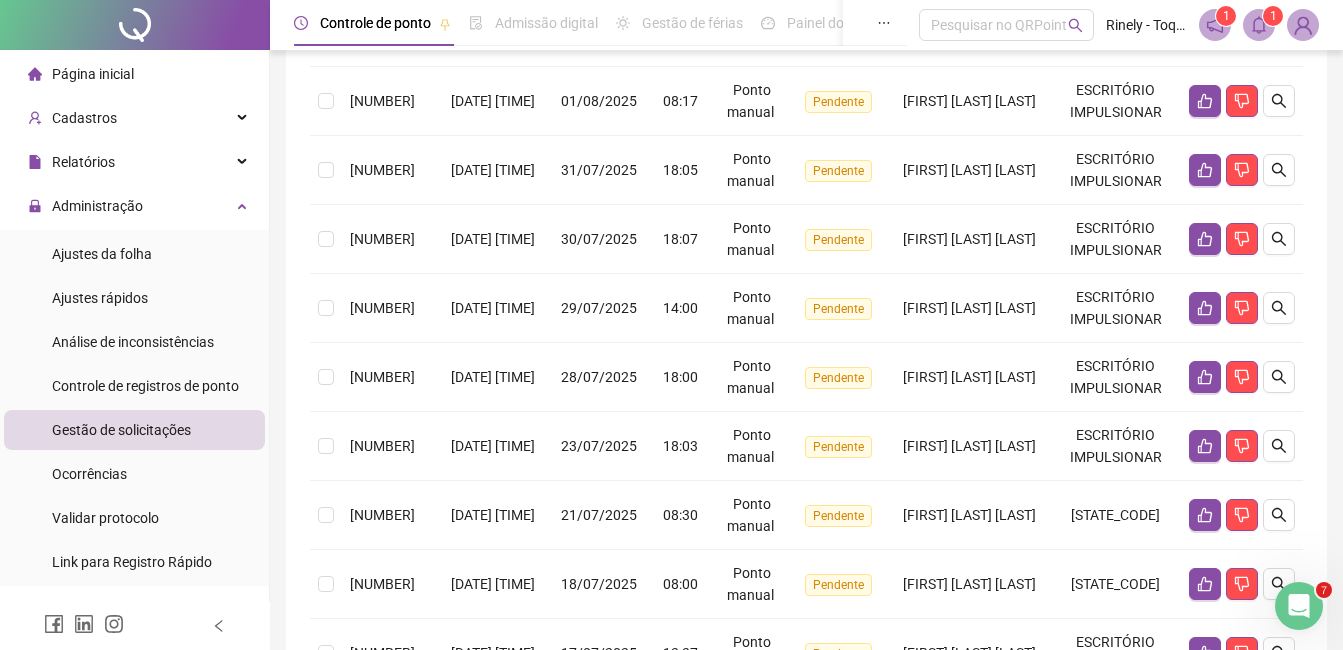 click on "Gestão de solicitações" at bounding box center [121, 430] 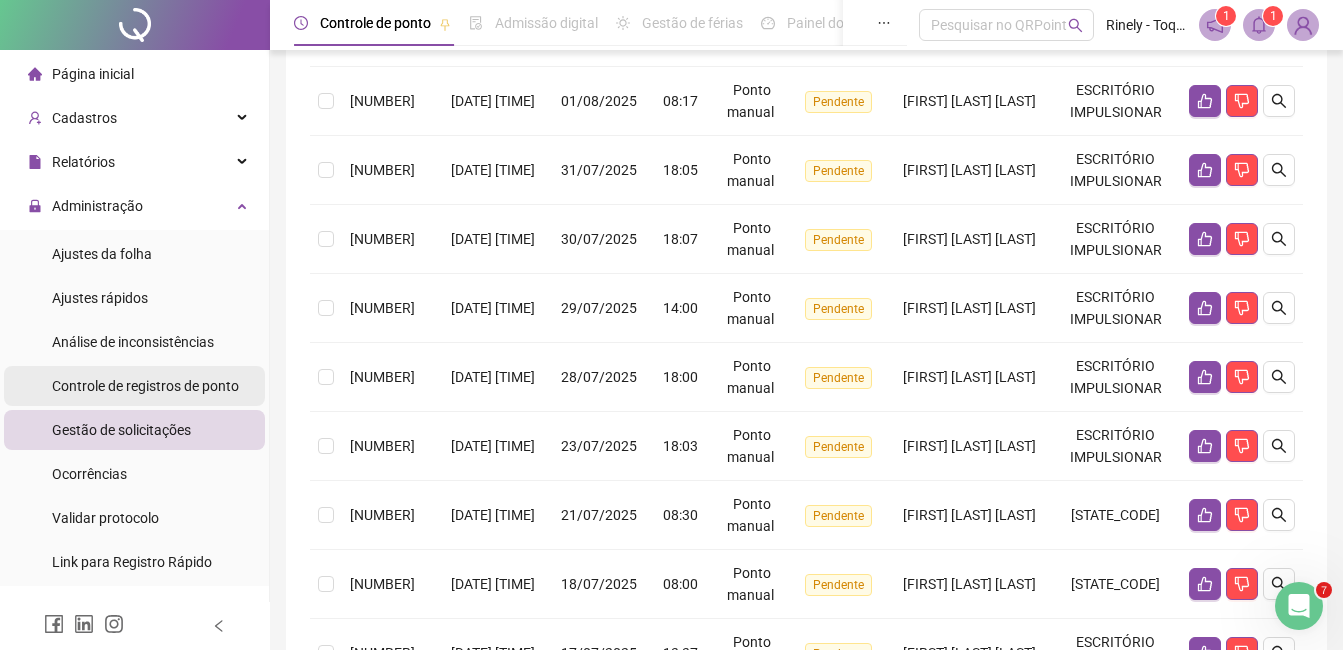 click on "Controle de registros de ponto" at bounding box center (145, 386) 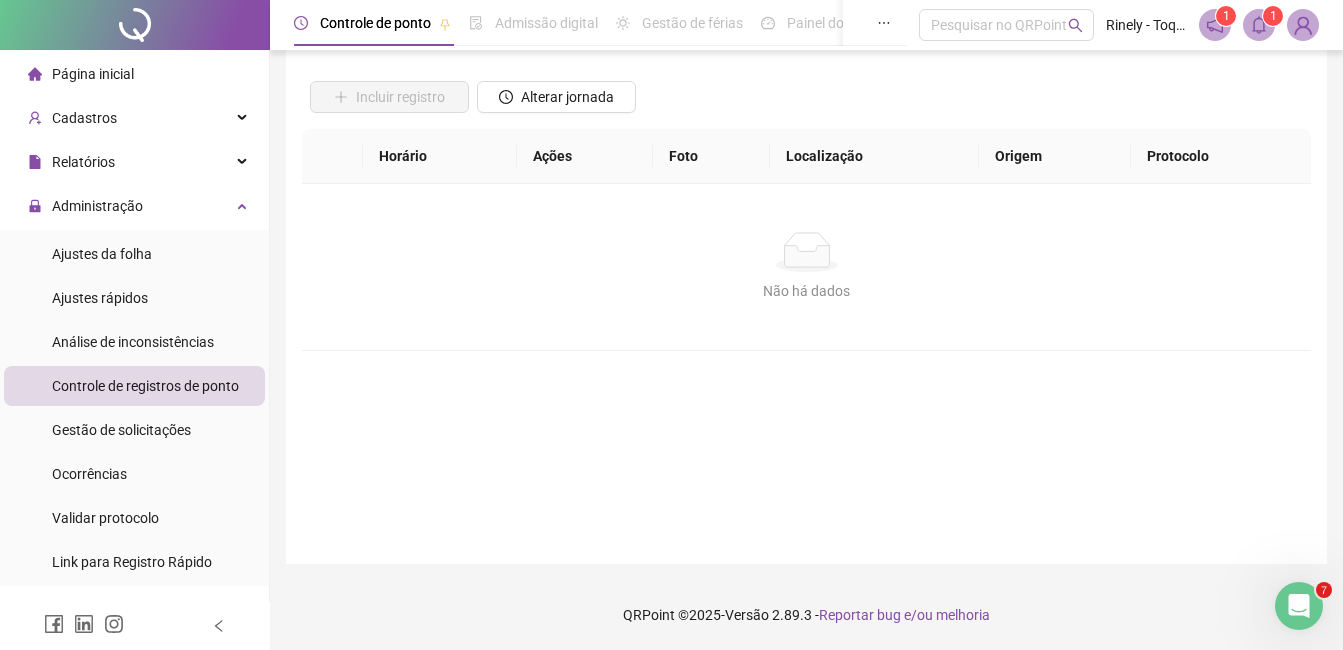 scroll, scrollTop: 125, scrollLeft: 0, axis: vertical 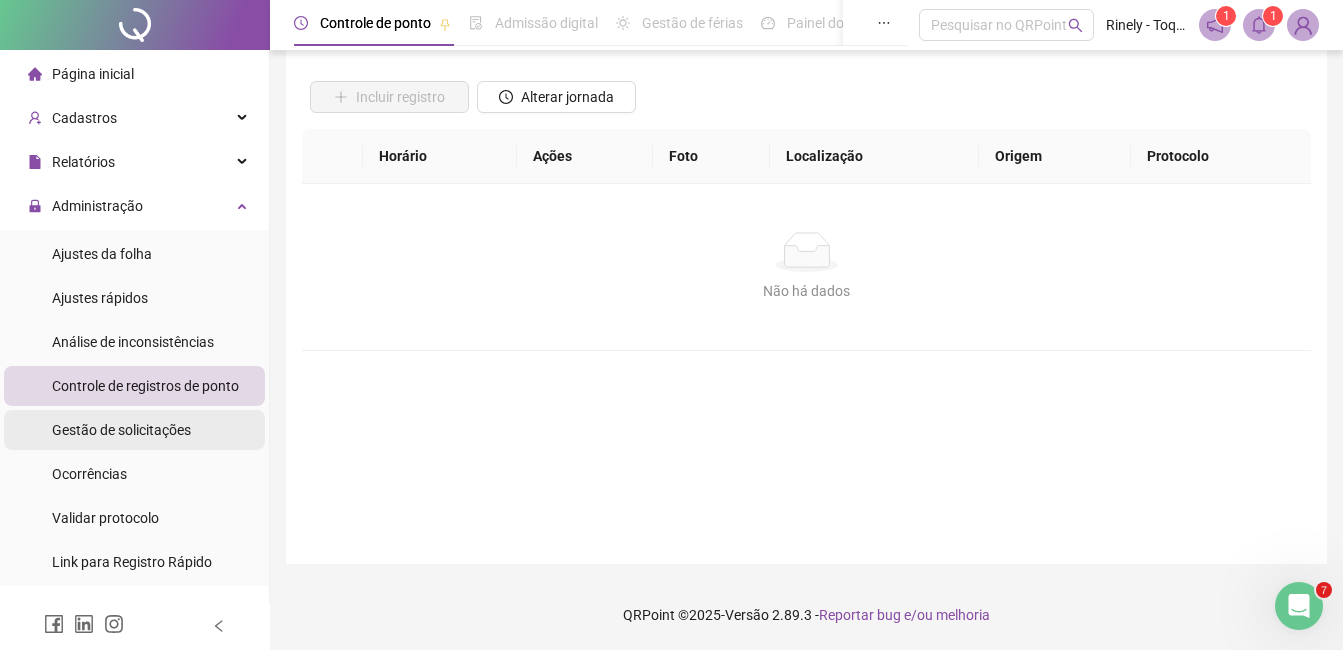 click on "Gestão de solicitações" at bounding box center (121, 430) 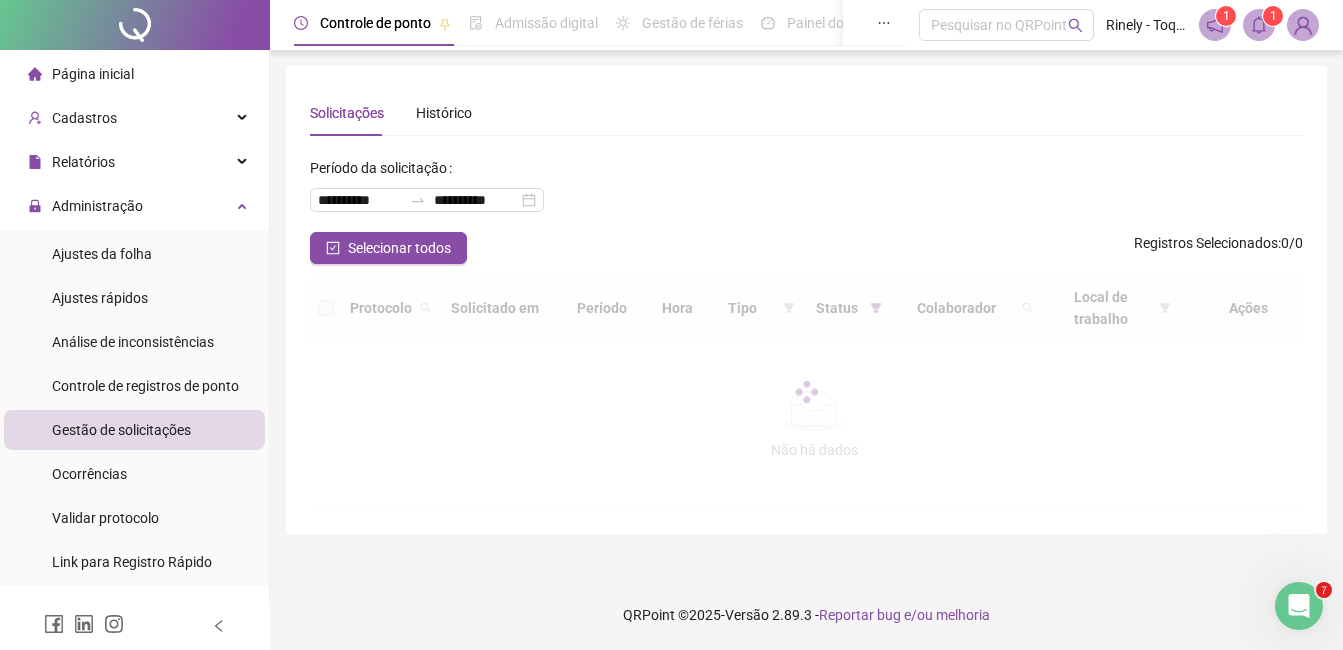 scroll, scrollTop: 0, scrollLeft: 0, axis: both 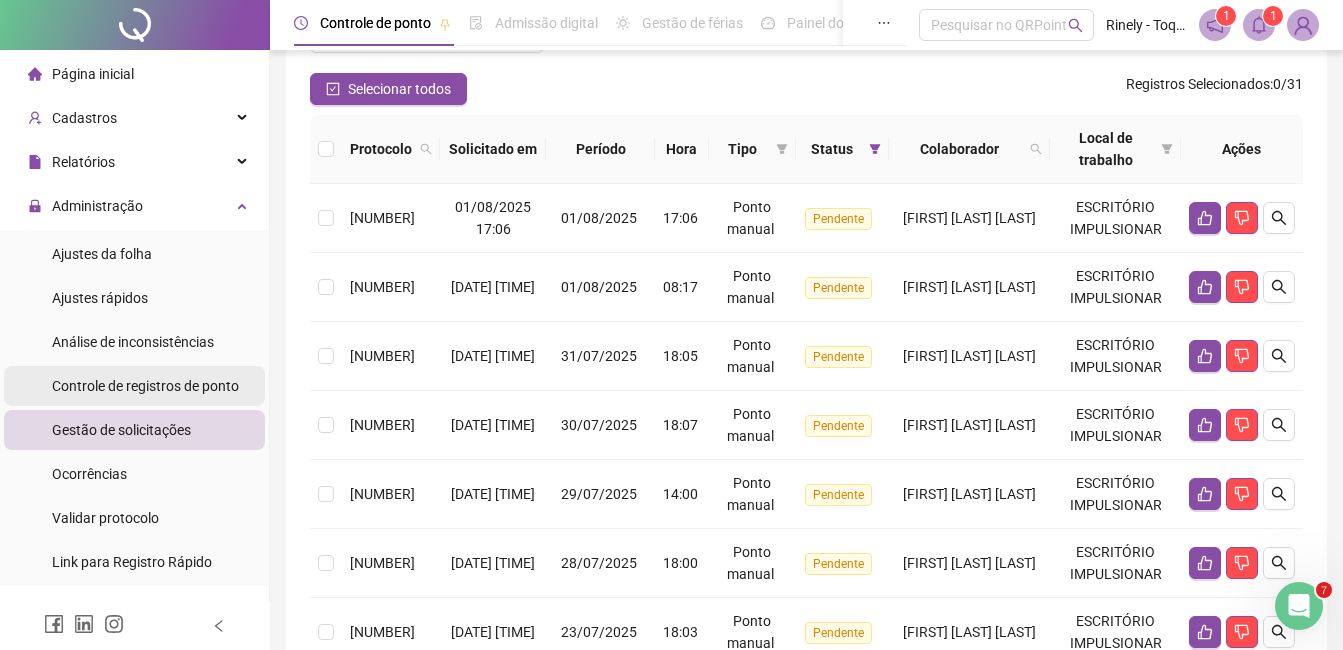 click on "Controle de registros de ponto" at bounding box center [145, 386] 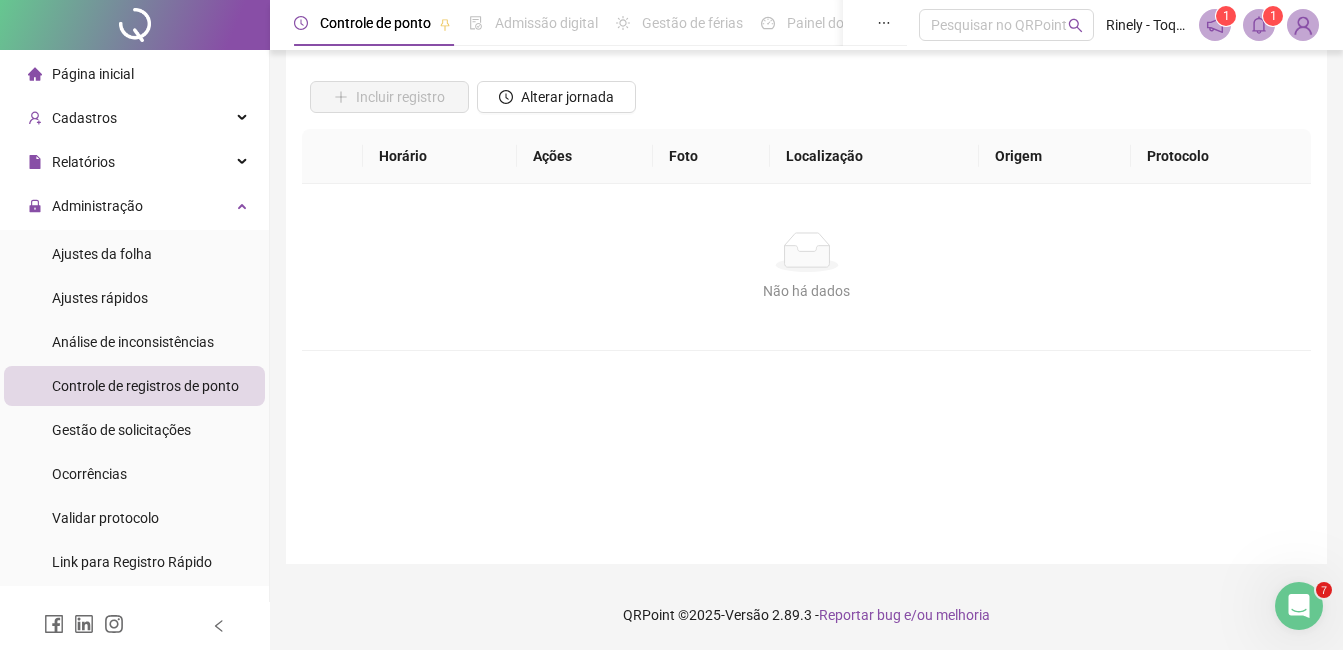 scroll, scrollTop: 125, scrollLeft: 0, axis: vertical 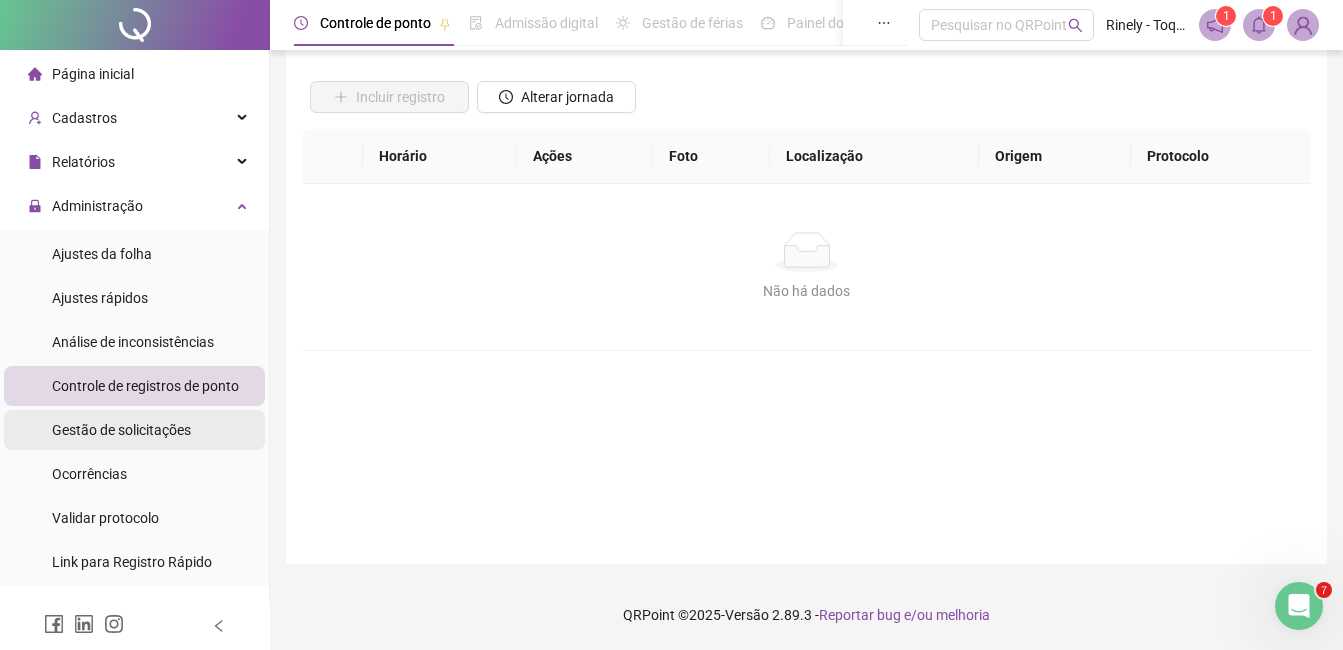 click on "Gestão de solicitações" at bounding box center [121, 430] 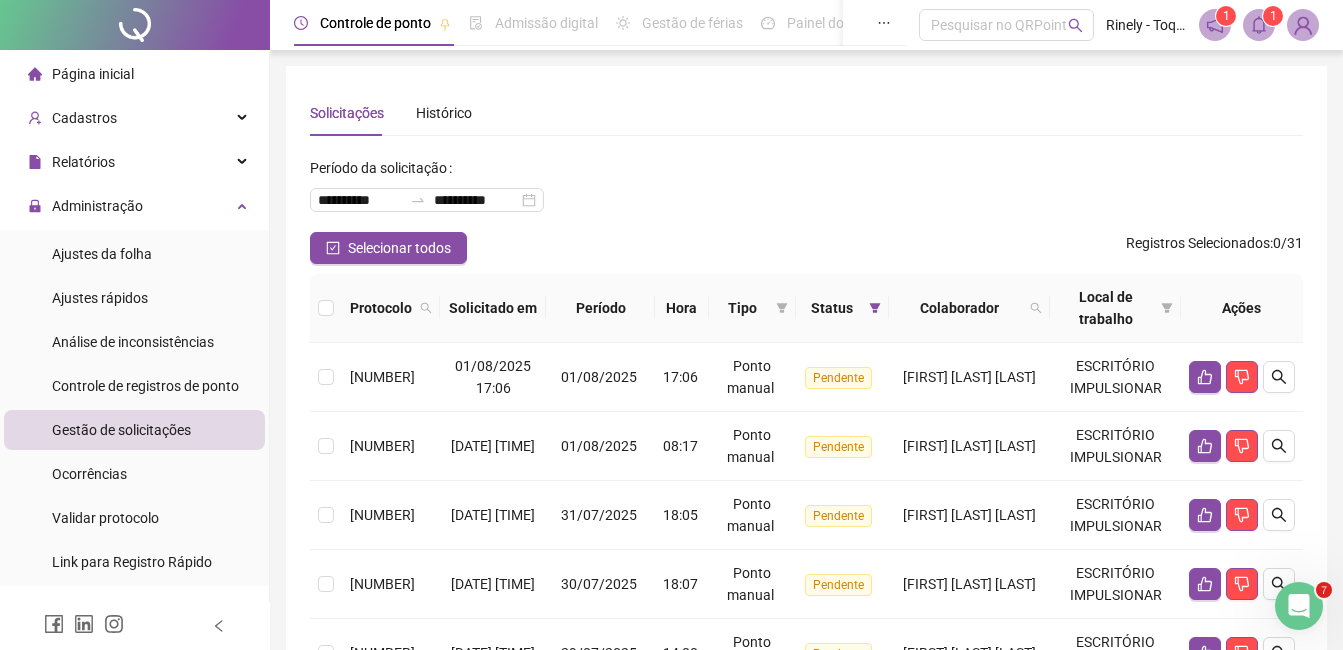 click on "Gestão de solicitações" at bounding box center [121, 430] 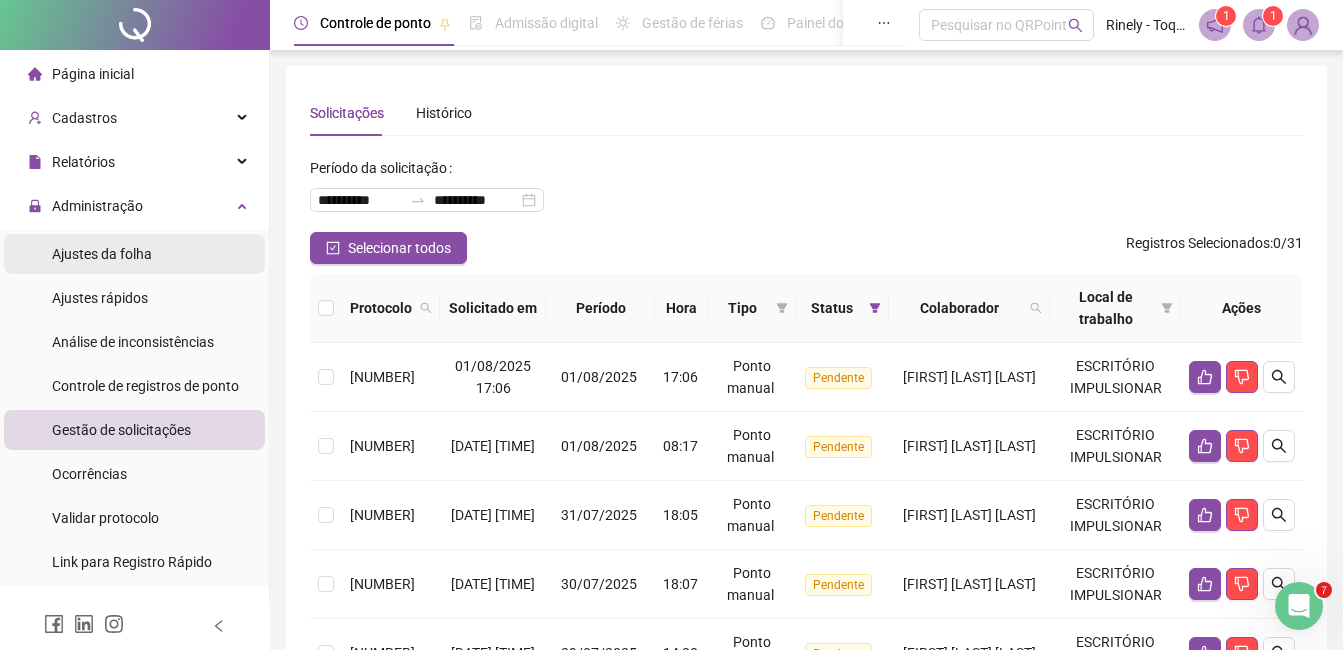click on "Ajustes da folha" at bounding box center (102, 254) 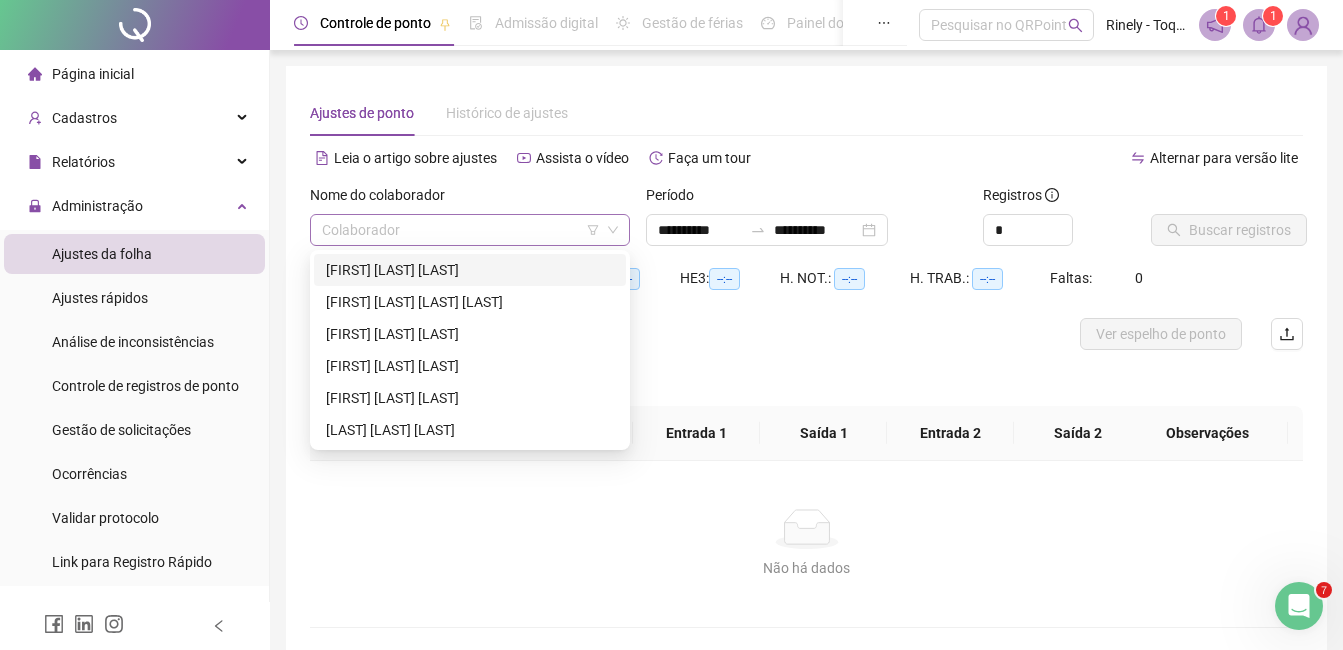 click at bounding box center [470, 230] 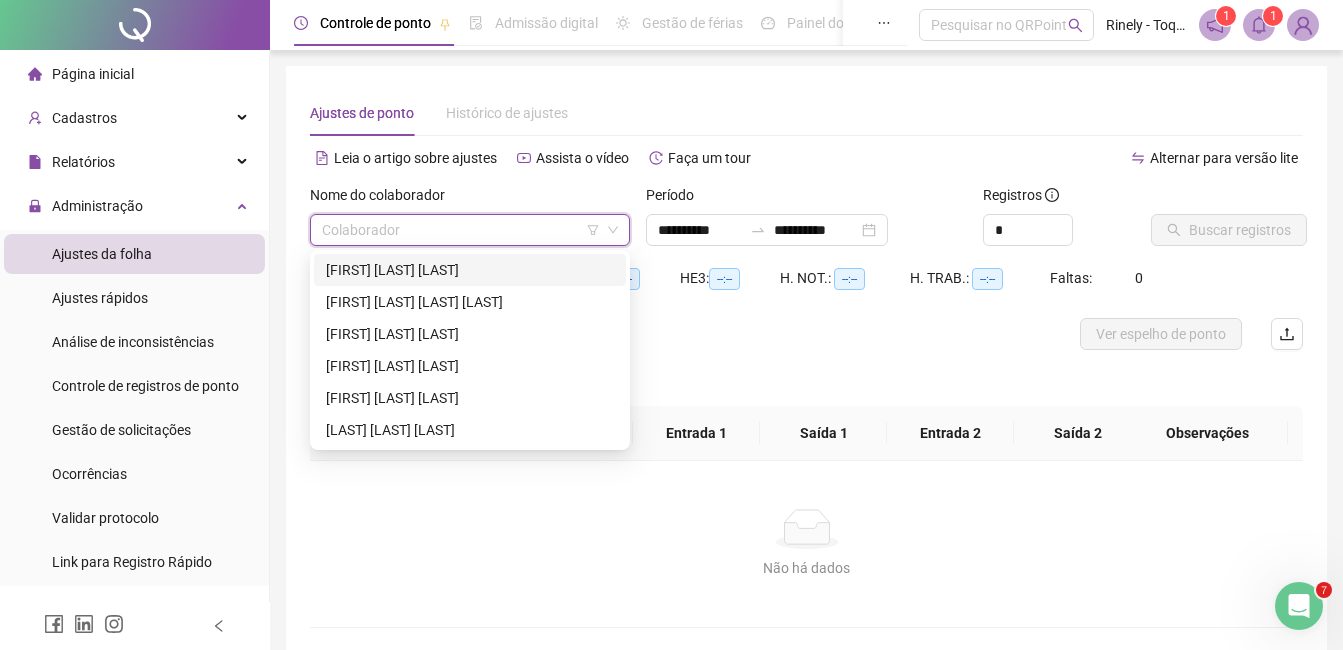 click 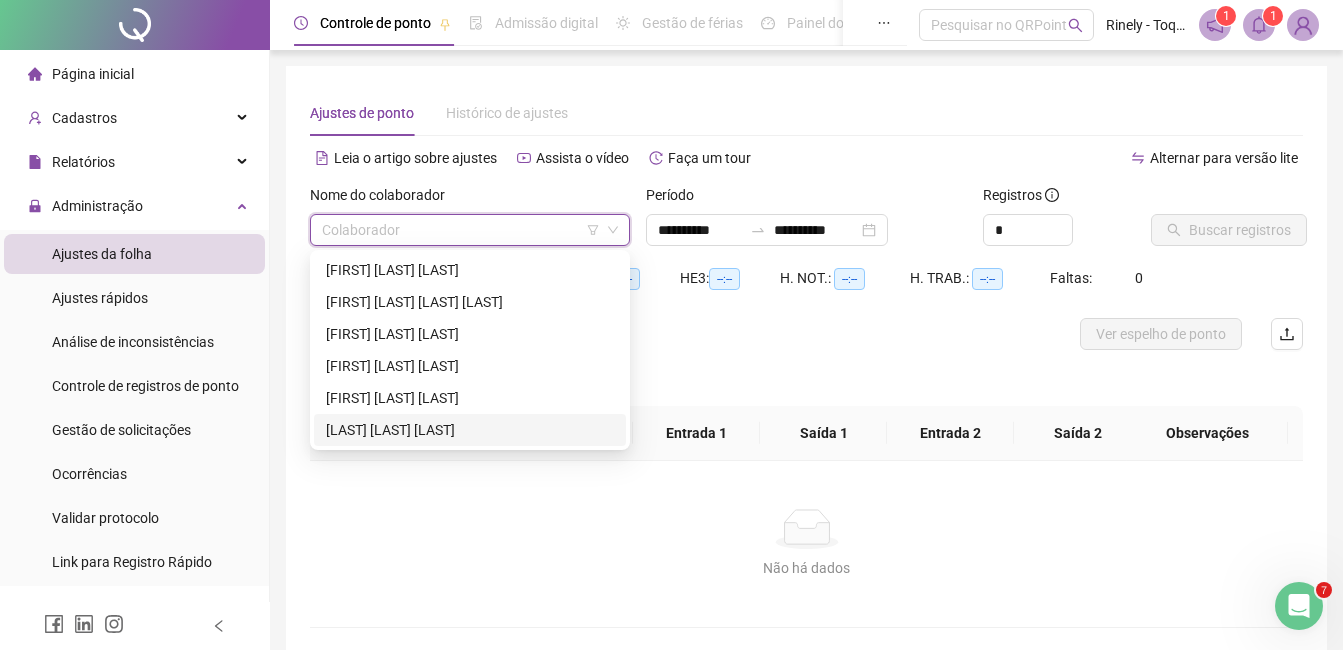 click on "[LAST] [LAST] [LAST]" at bounding box center (470, 430) 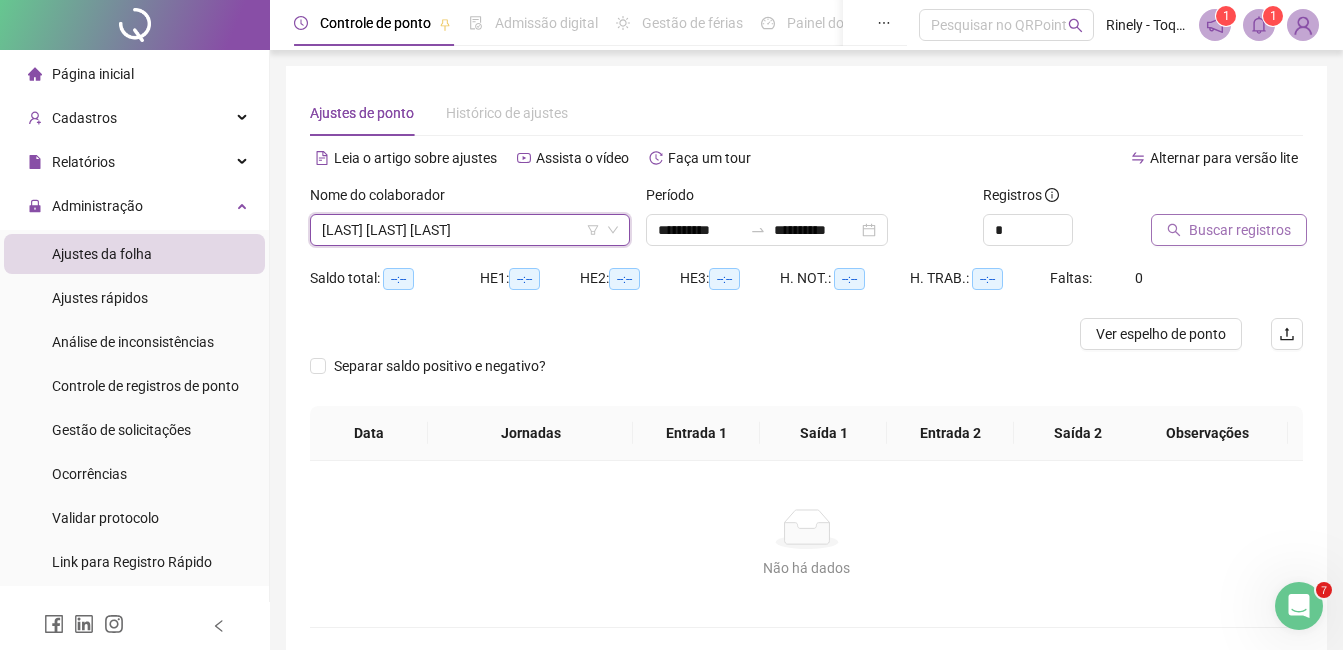 click on "Buscar registros" at bounding box center [1240, 230] 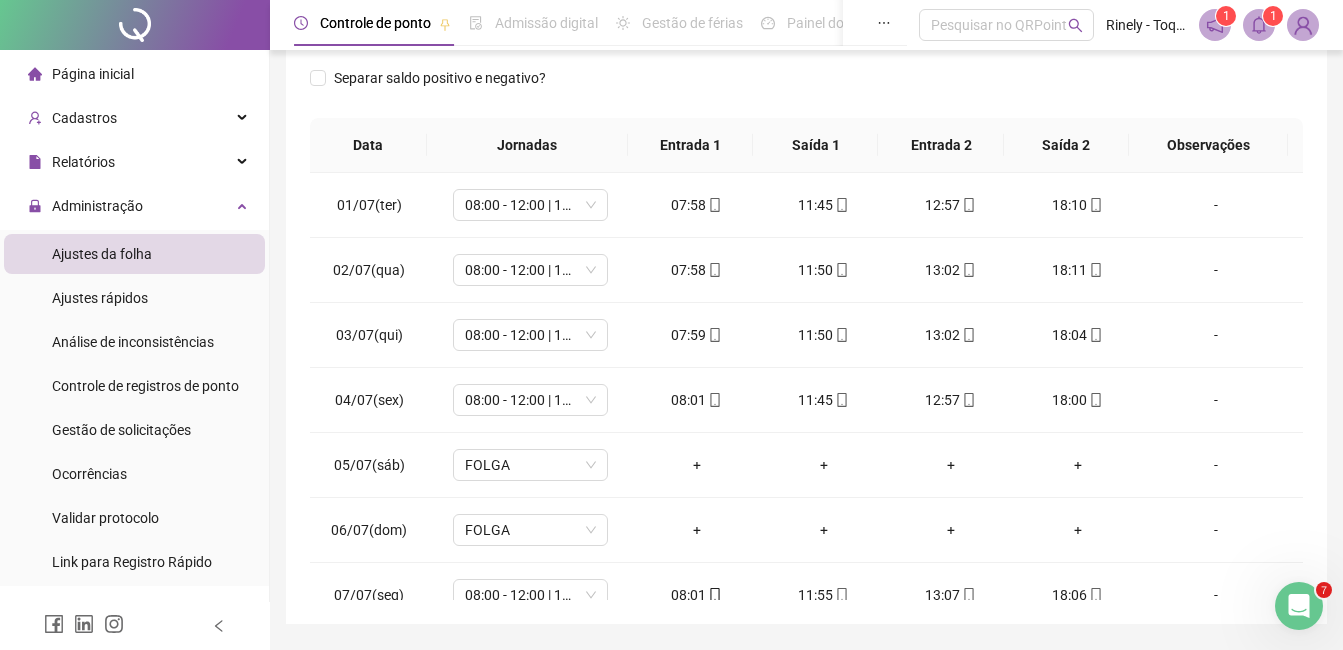scroll, scrollTop: 372, scrollLeft: 0, axis: vertical 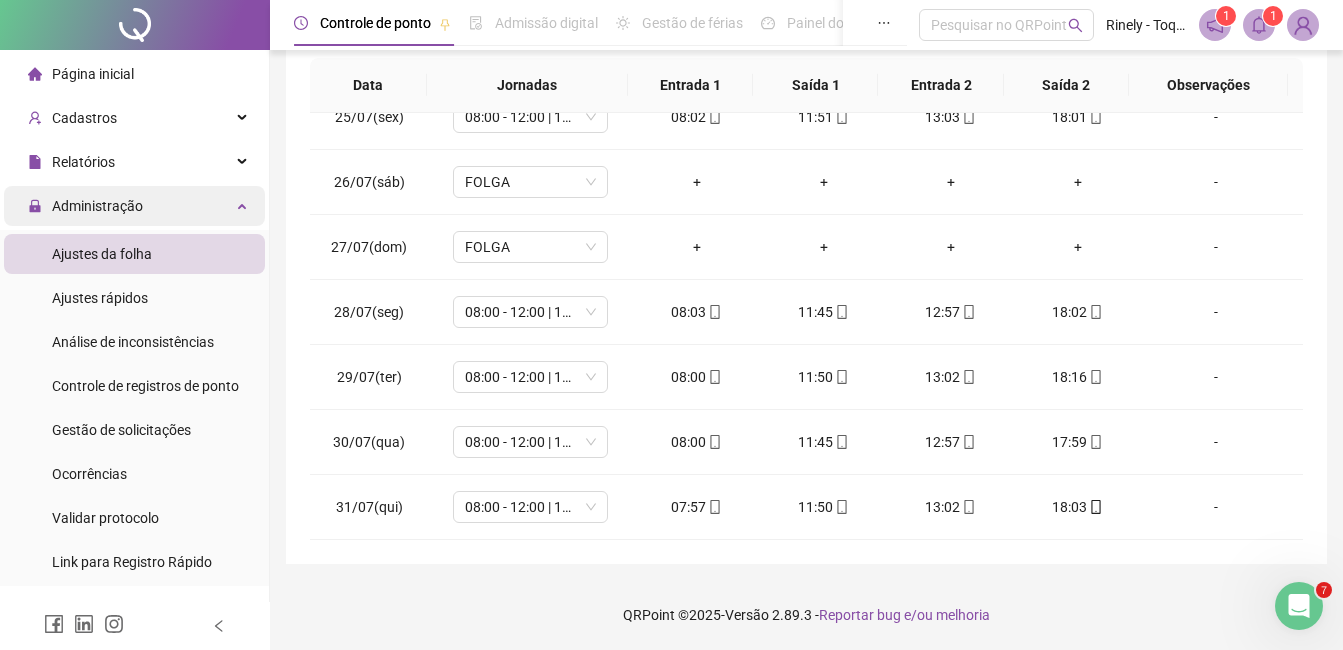 click on "Administração" at bounding box center (97, 206) 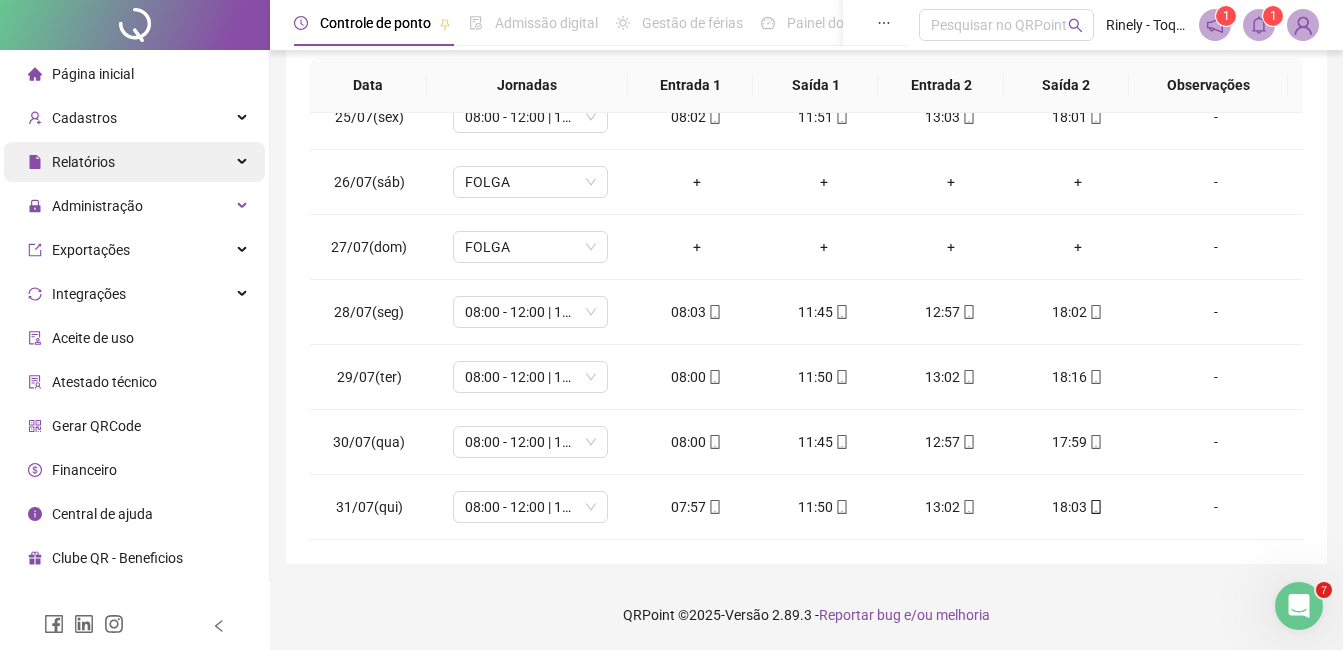 click on "Relatórios" at bounding box center (83, 162) 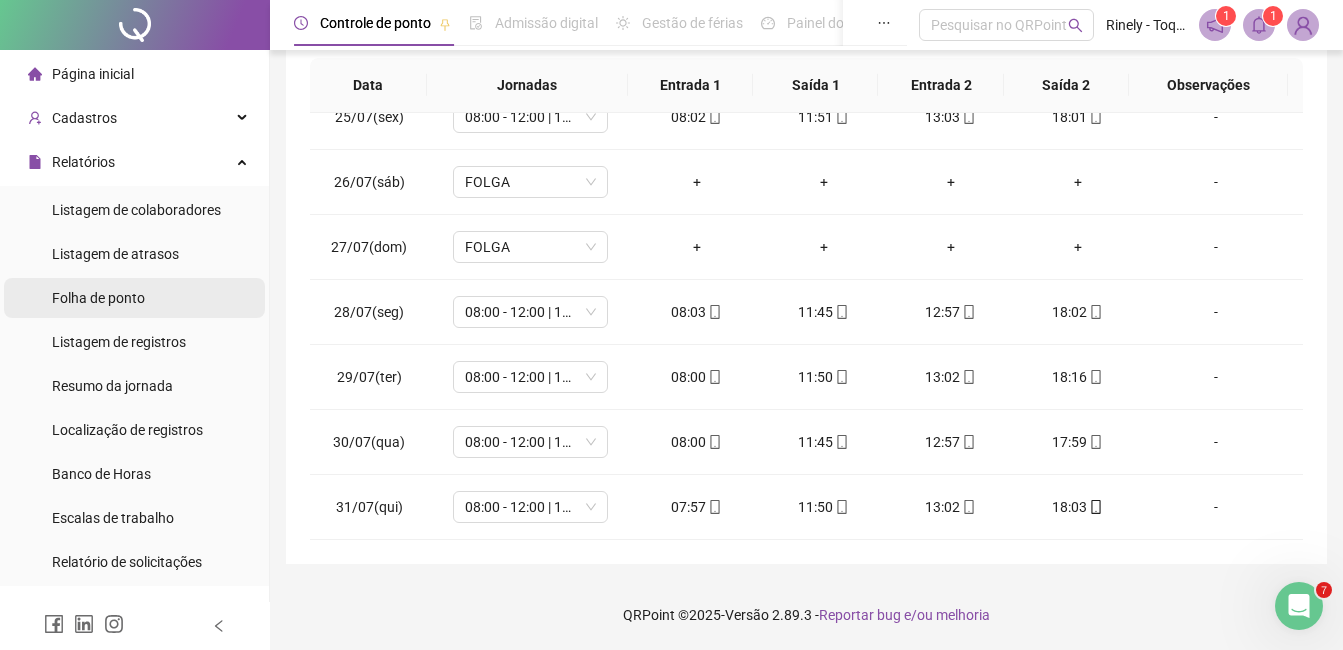 click on "Folha de ponto" at bounding box center (98, 298) 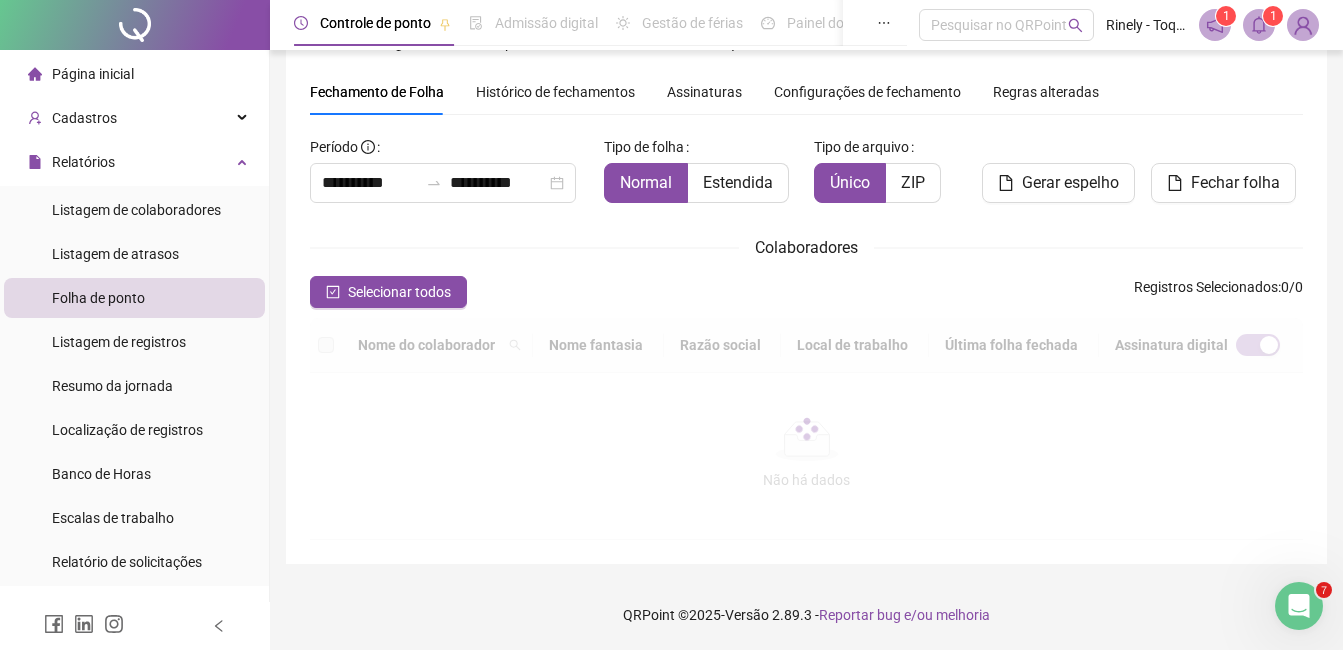 scroll, scrollTop: 85, scrollLeft: 0, axis: vertical 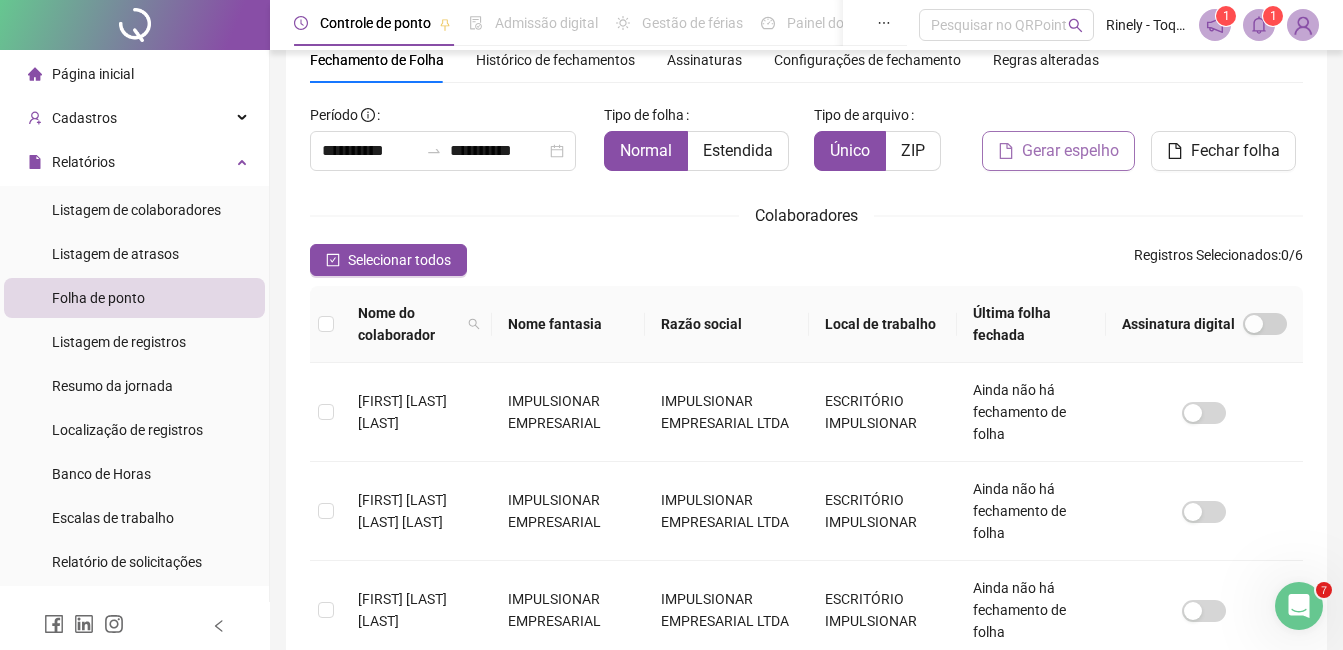 click on "Gerar espelho" at bounding box center (1070, 151) 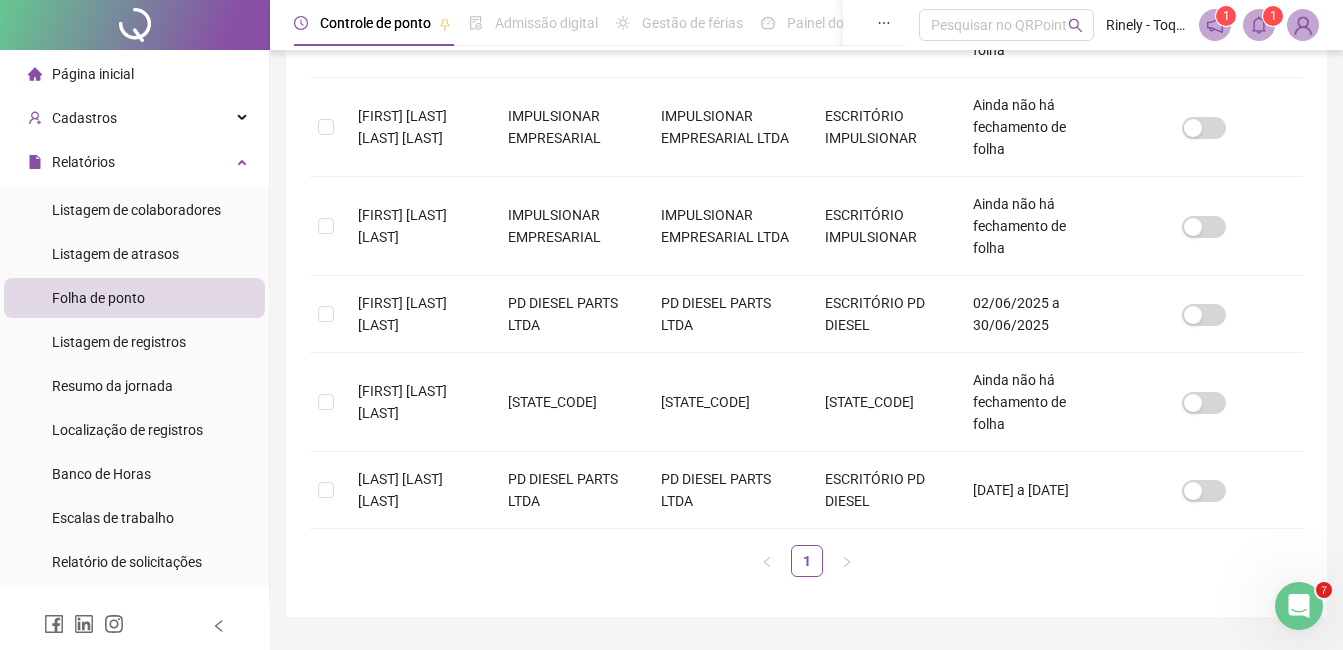 scroll, scrollTop: 522, scrollLeft: 0, axis: vertical 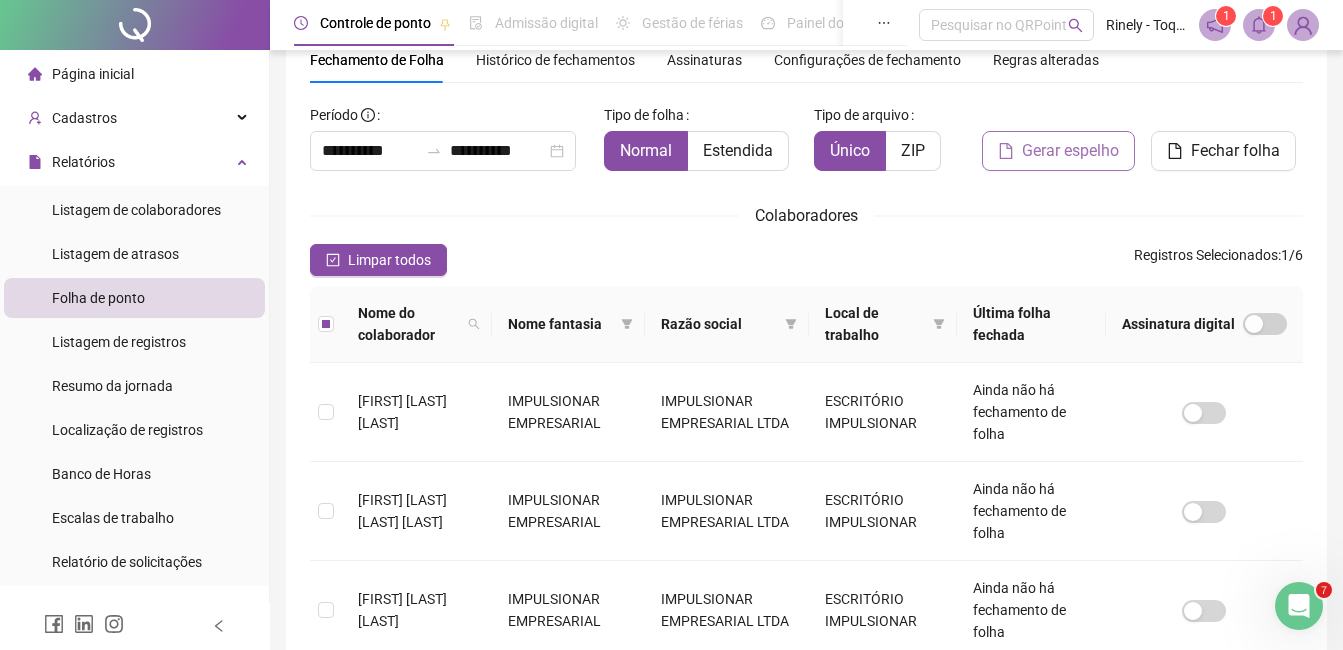 click on "Gerar espelho" at bounding box center [1070, 151] 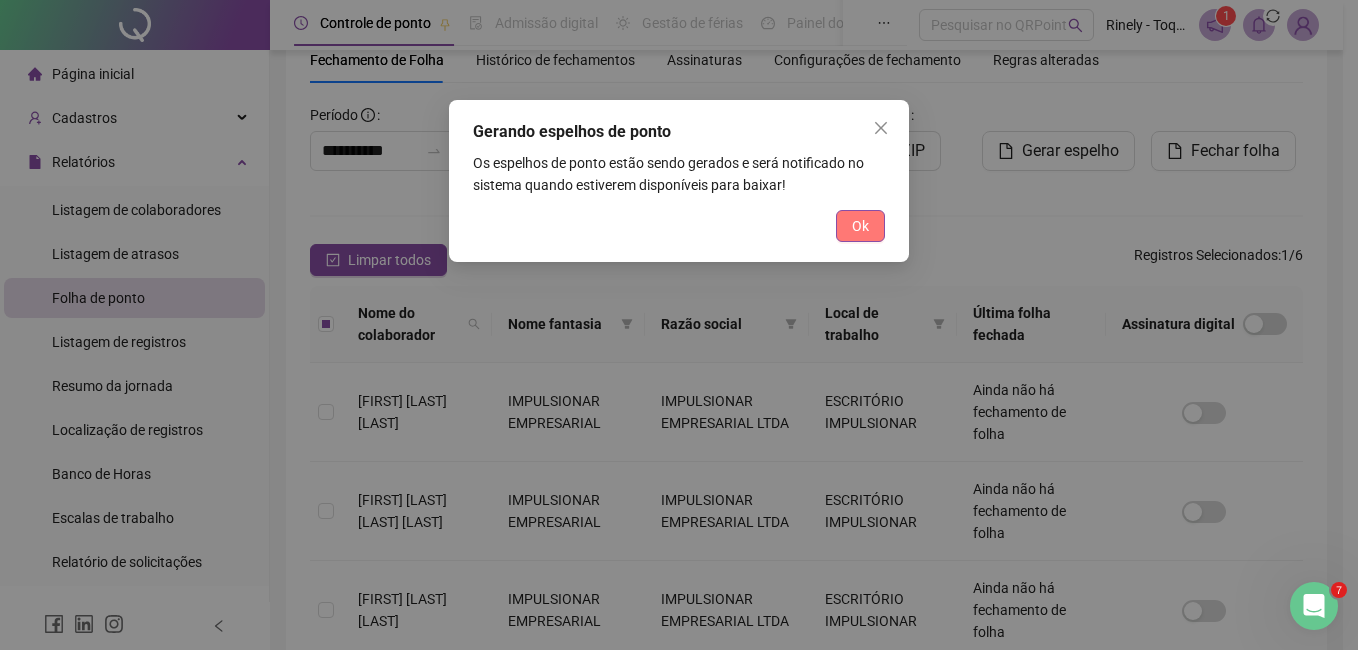 click on "Ok" at bounding box center (860, 226) 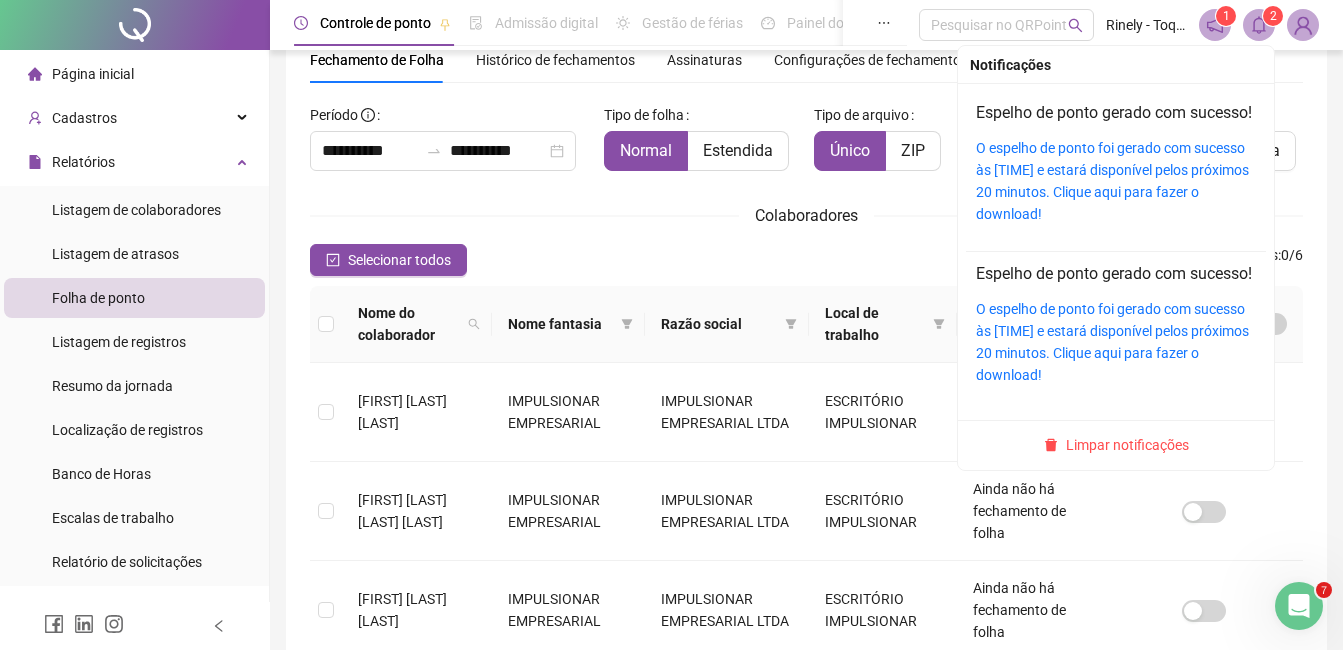 click 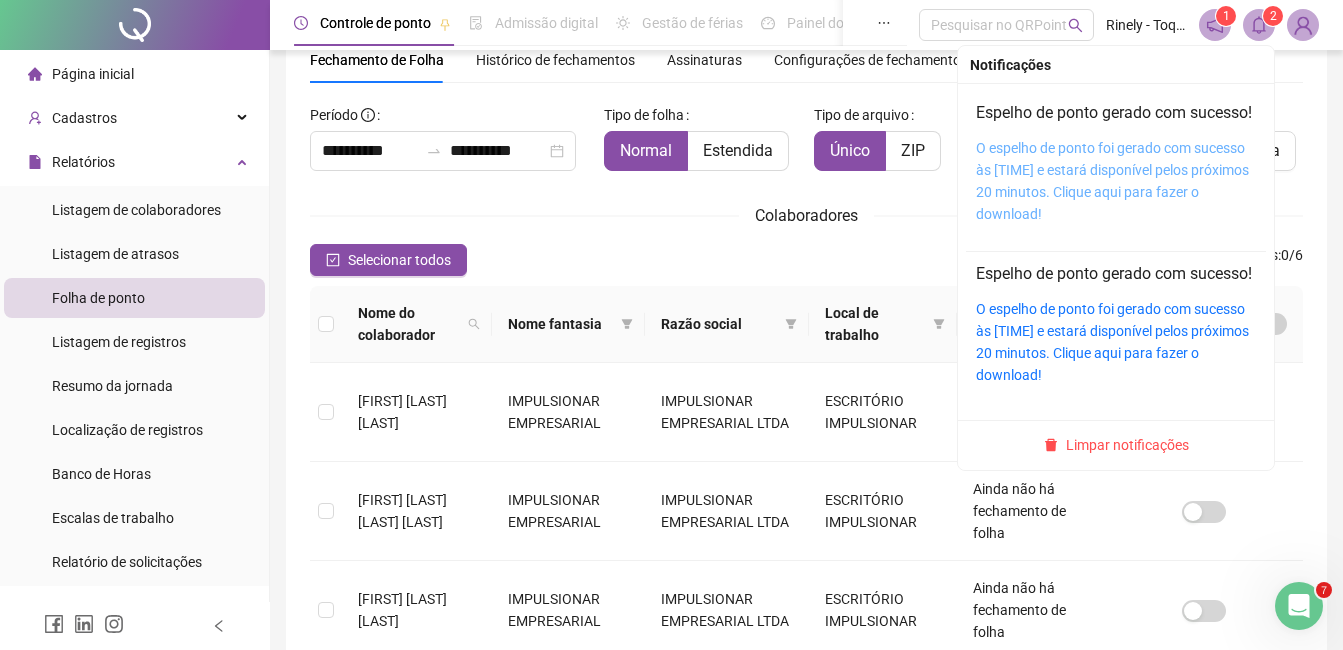 click on "O espelho de ponto foi gerado com sucesso às [TIME] e estará disponível pelos próximos 20 minutos.
Clique aqui para fazer o download!" at bounding box center (1112, 181) 